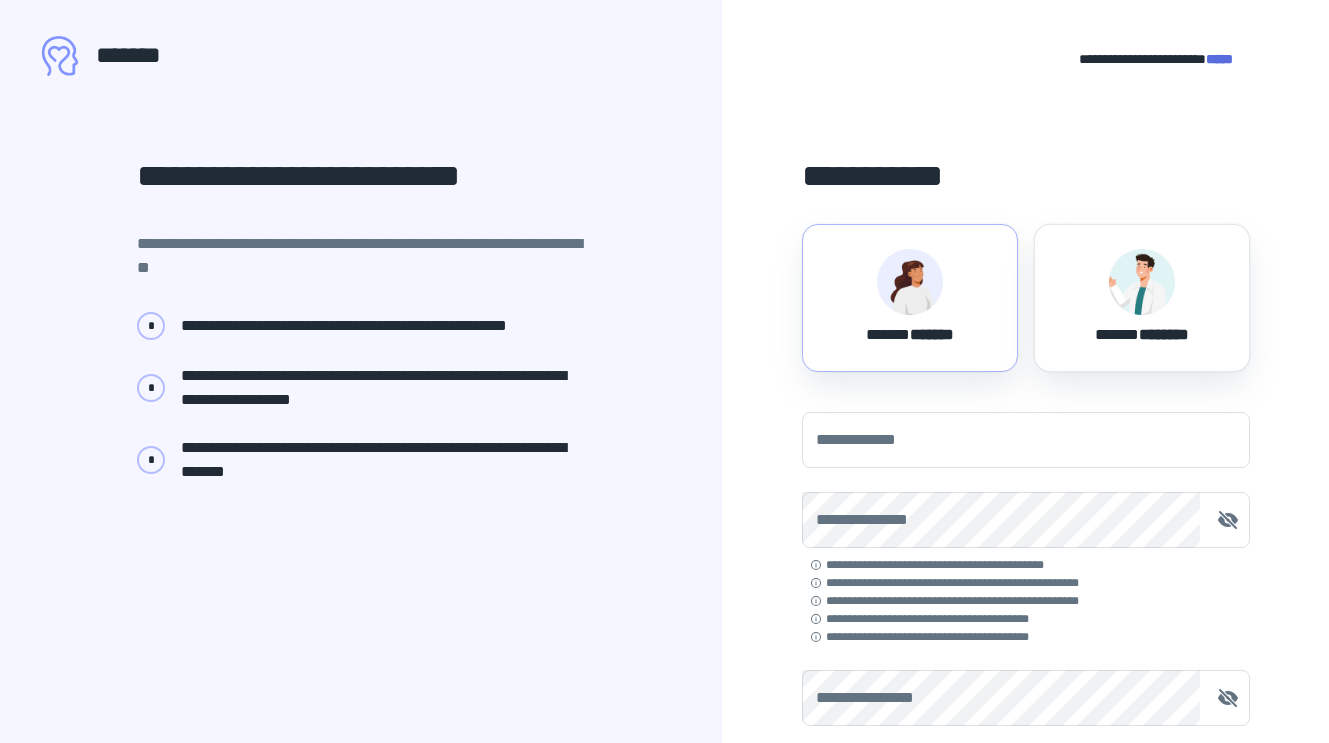 scroll, scrollTop: 0, scrollLeft: 0, axis: both 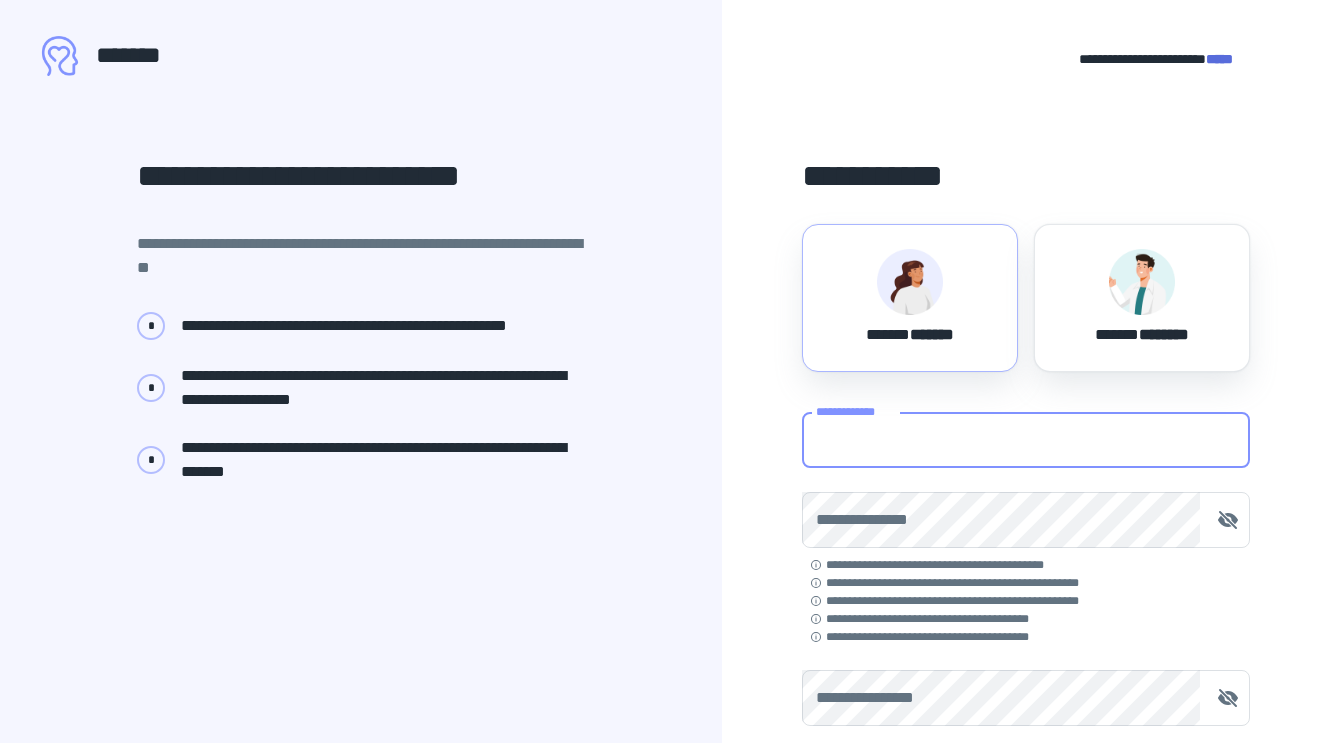click on "**********" at bounding box center (1026, 440) 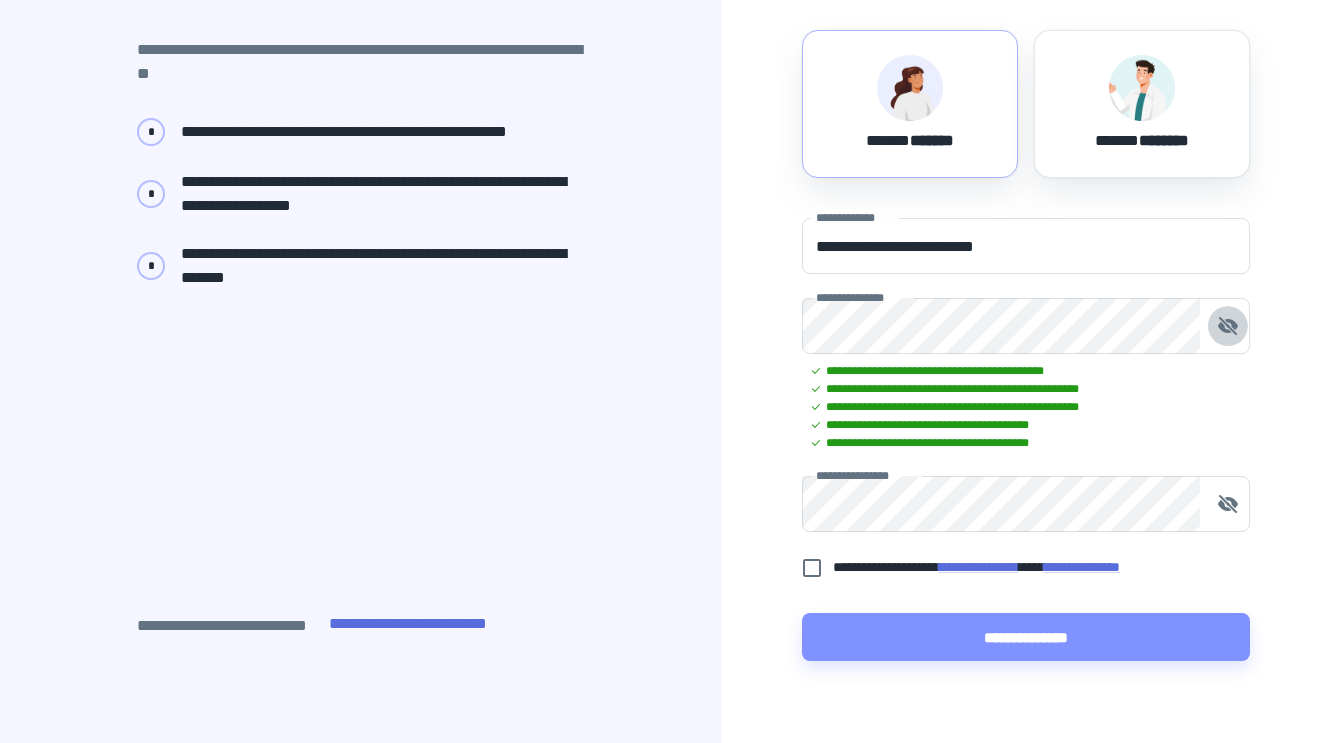 scroll, scrollTop: 206, scrollLeft: 0, axis: vertical 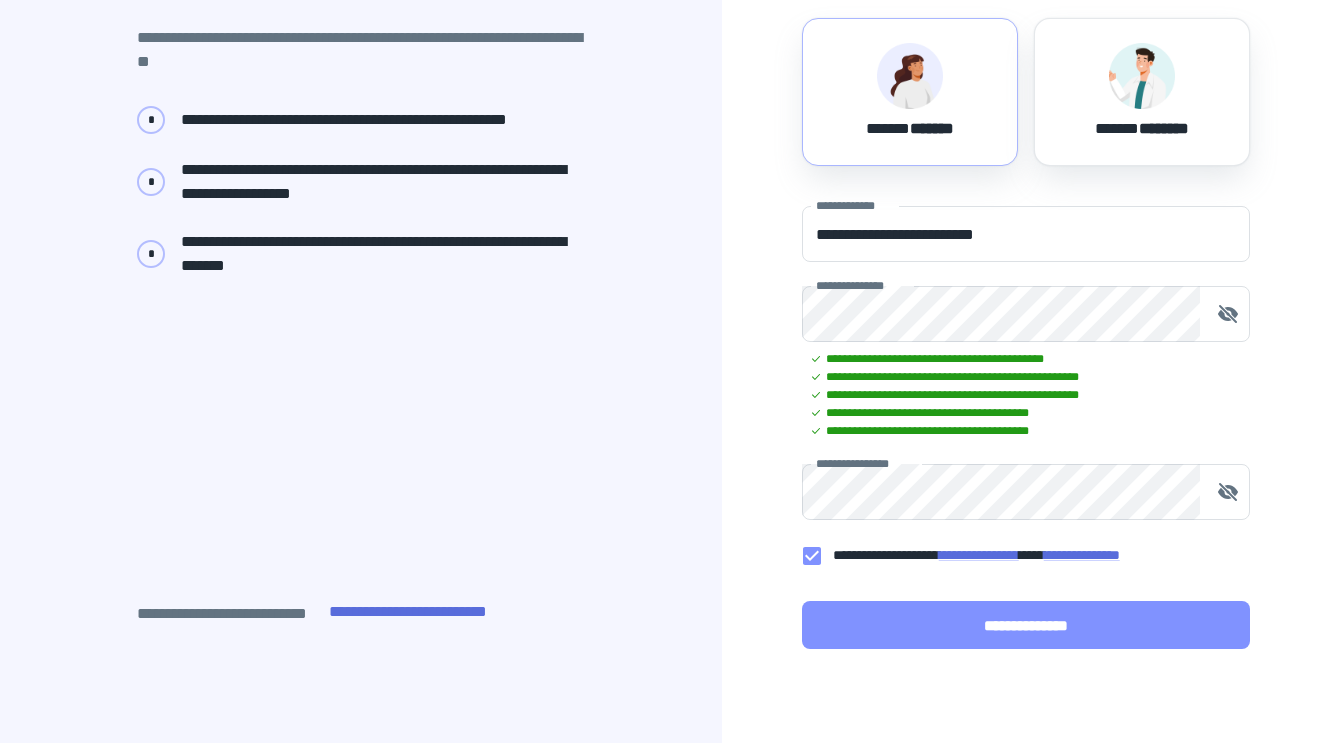 click on "**********" at bounding box center (1026, 625) 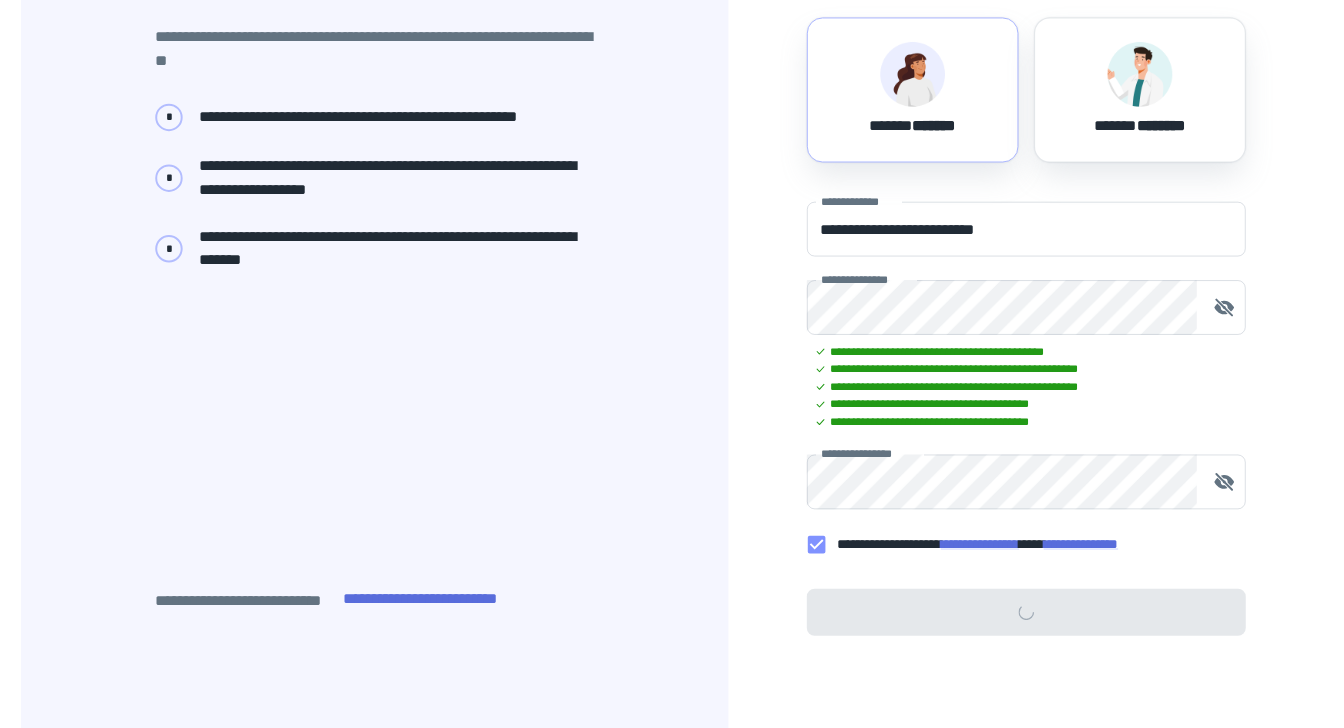 scroll, scrollTop: 0, scrollLeft: 0, axis: both 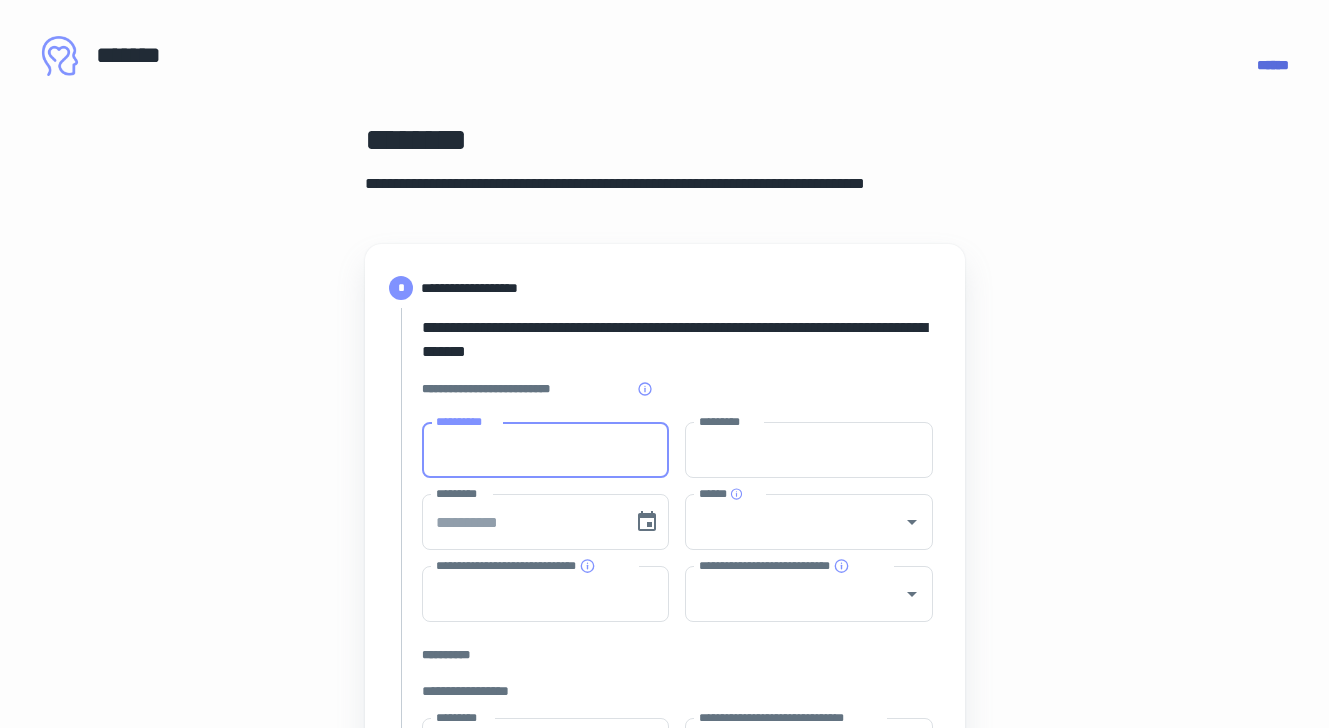 click on "**********" at bounding box center (546, 450) 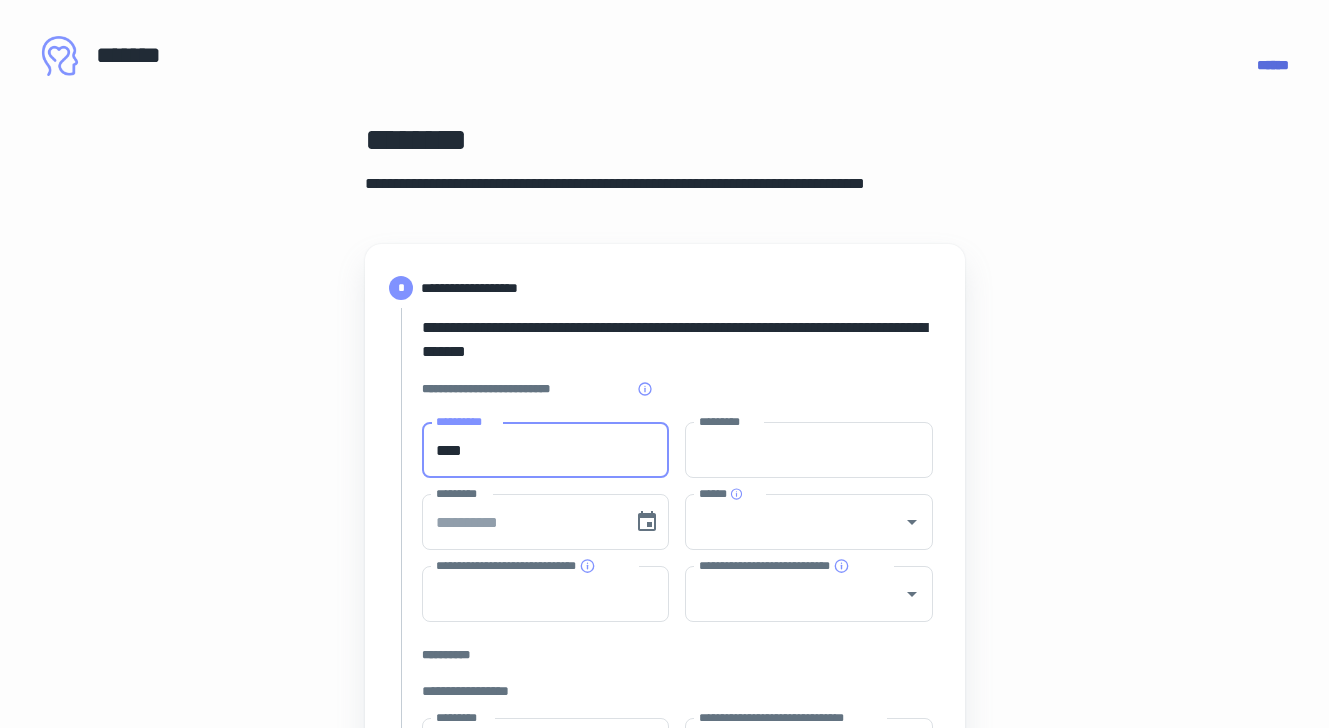 type on "*****" 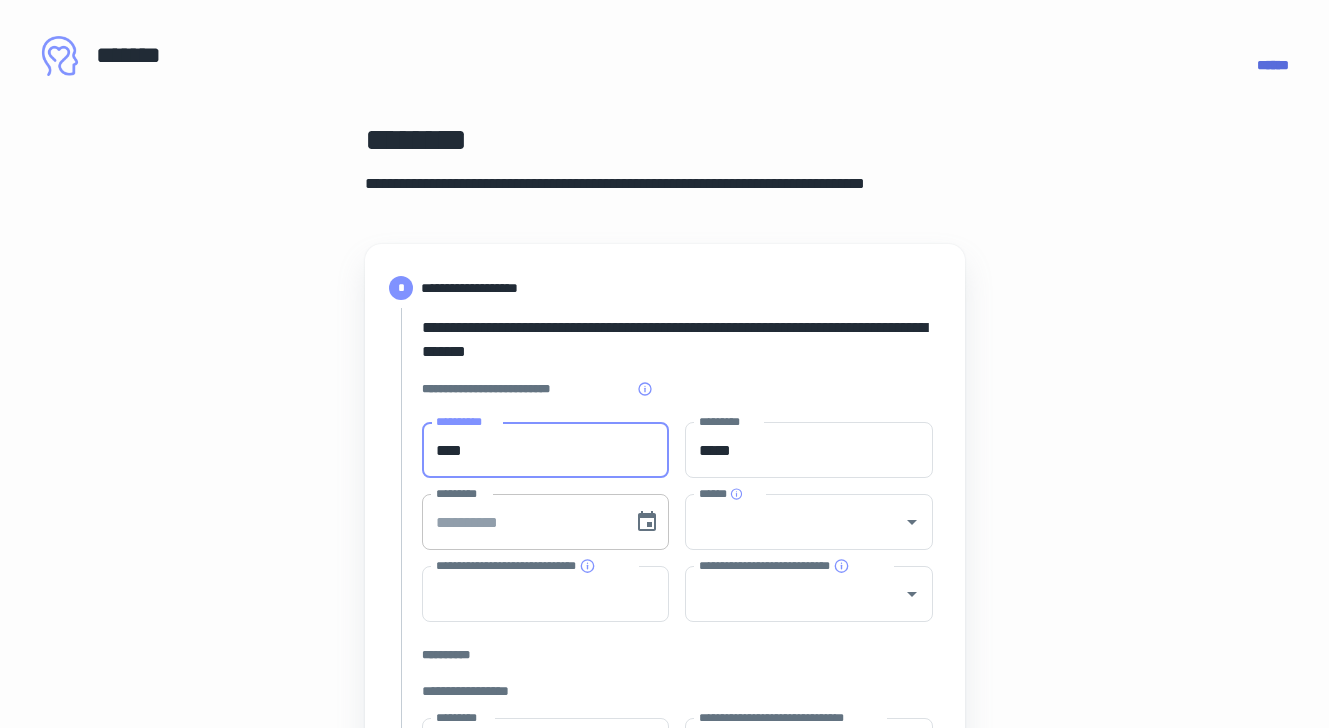 scroll, scrollTop: 54, scrollLeft: 0, axis: vertical 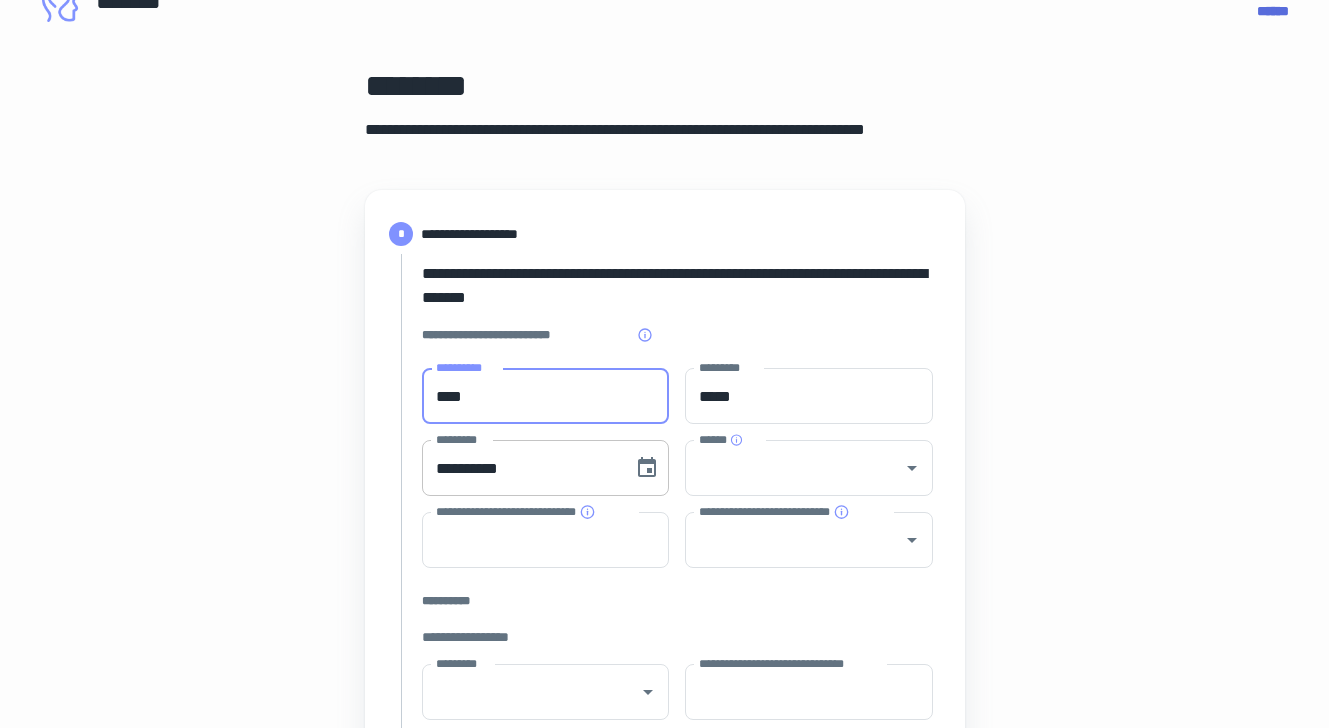 click on "**********" at bounding box center [521, 468] 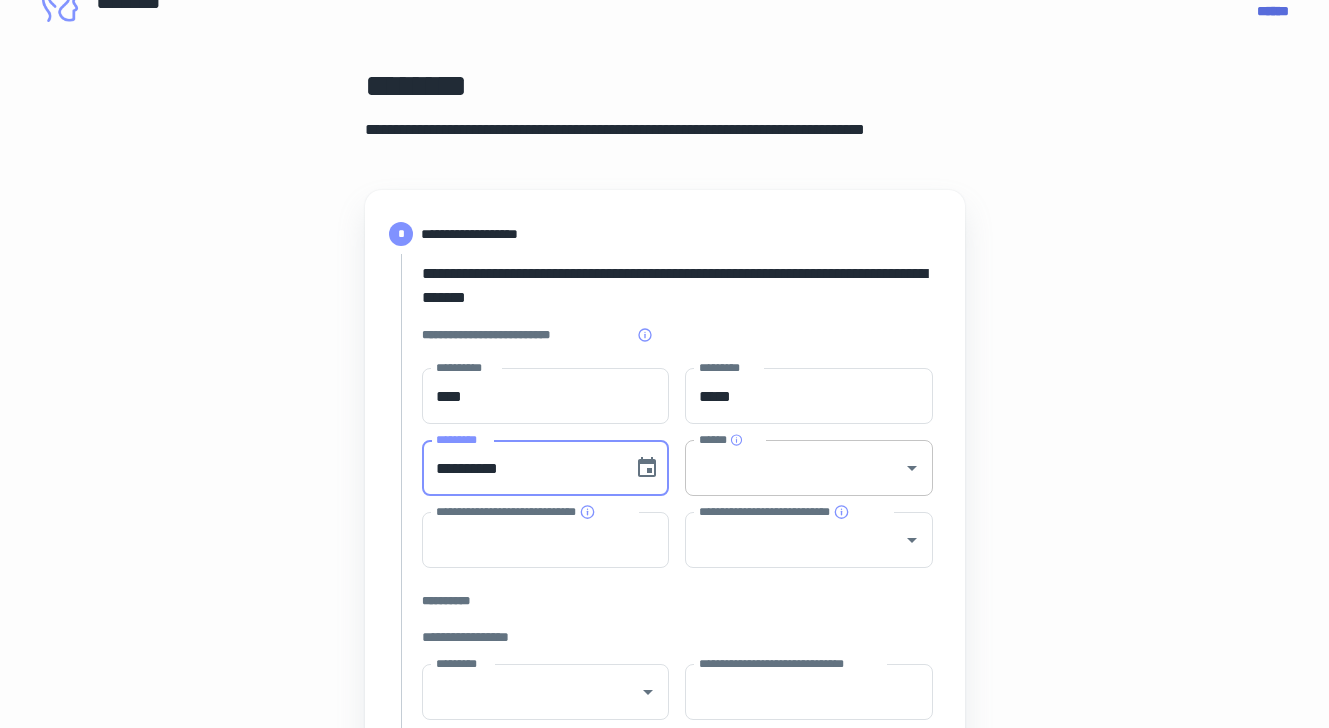 type on "**********" 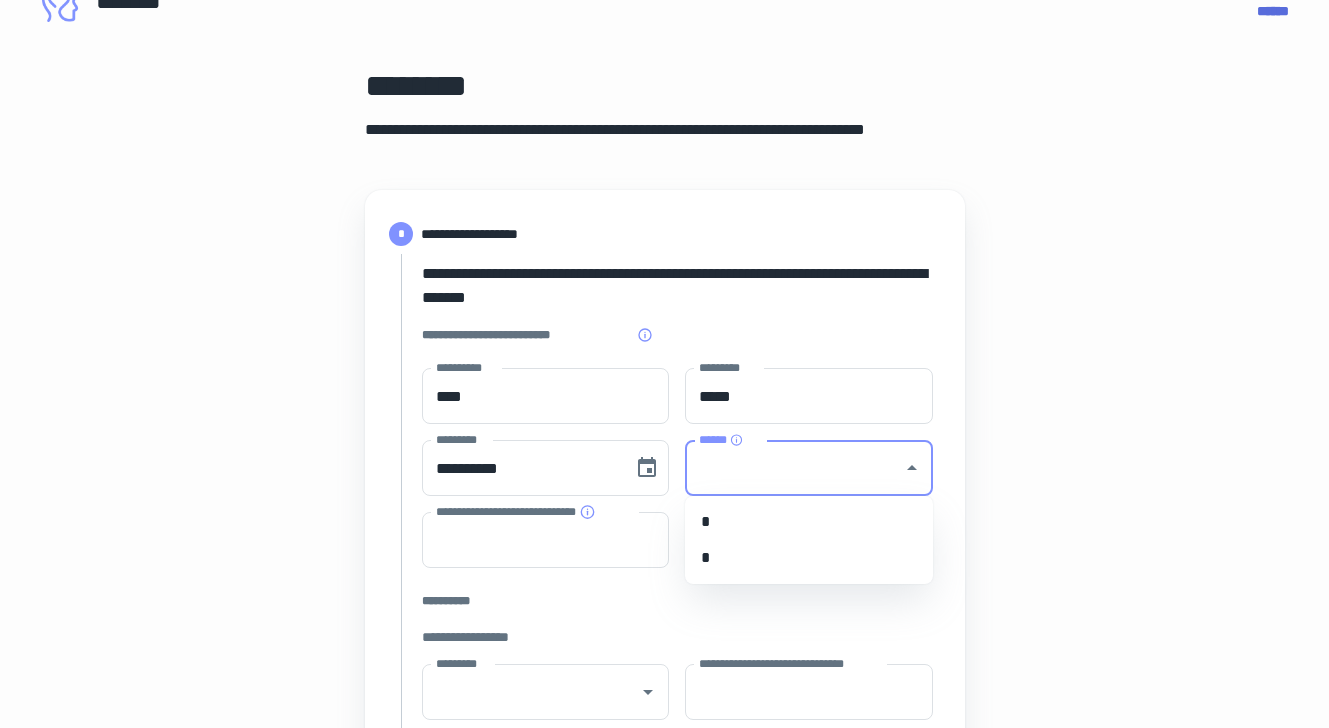 click on "*" at bounding box center [809, 522] 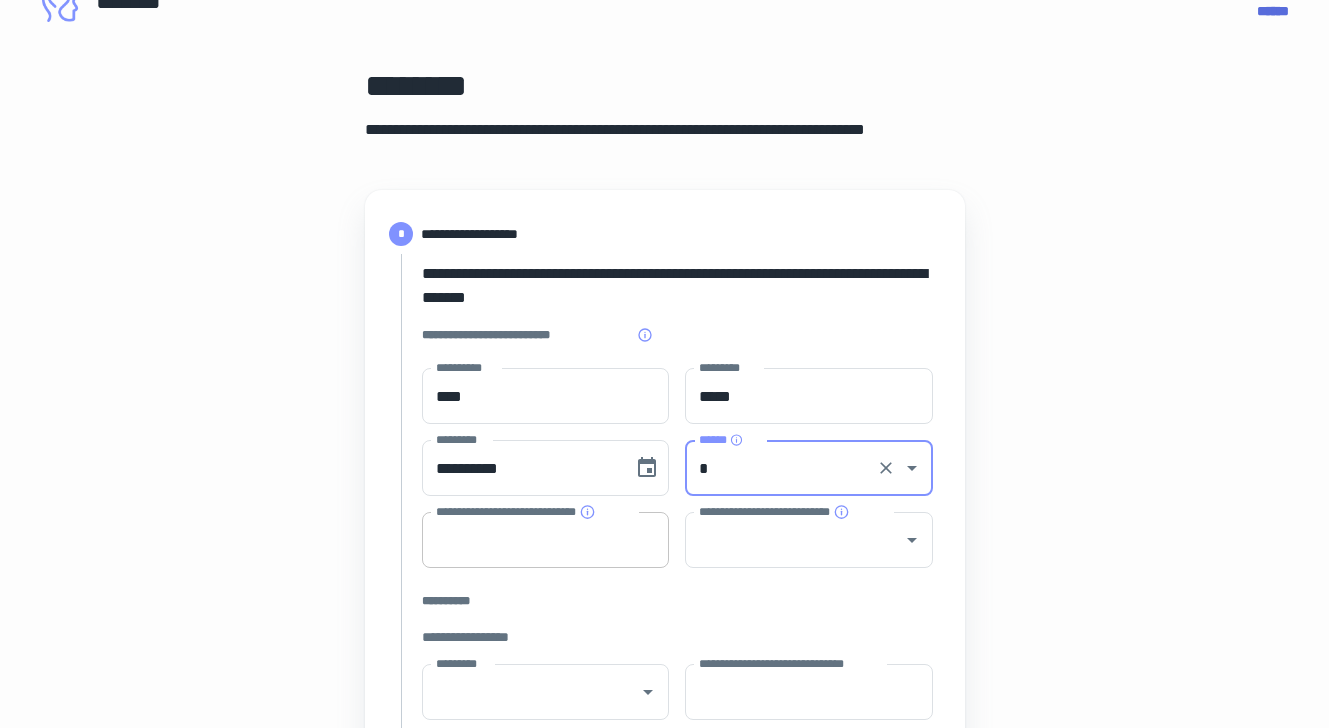 click on "**********" at bounding box center [546, 540] 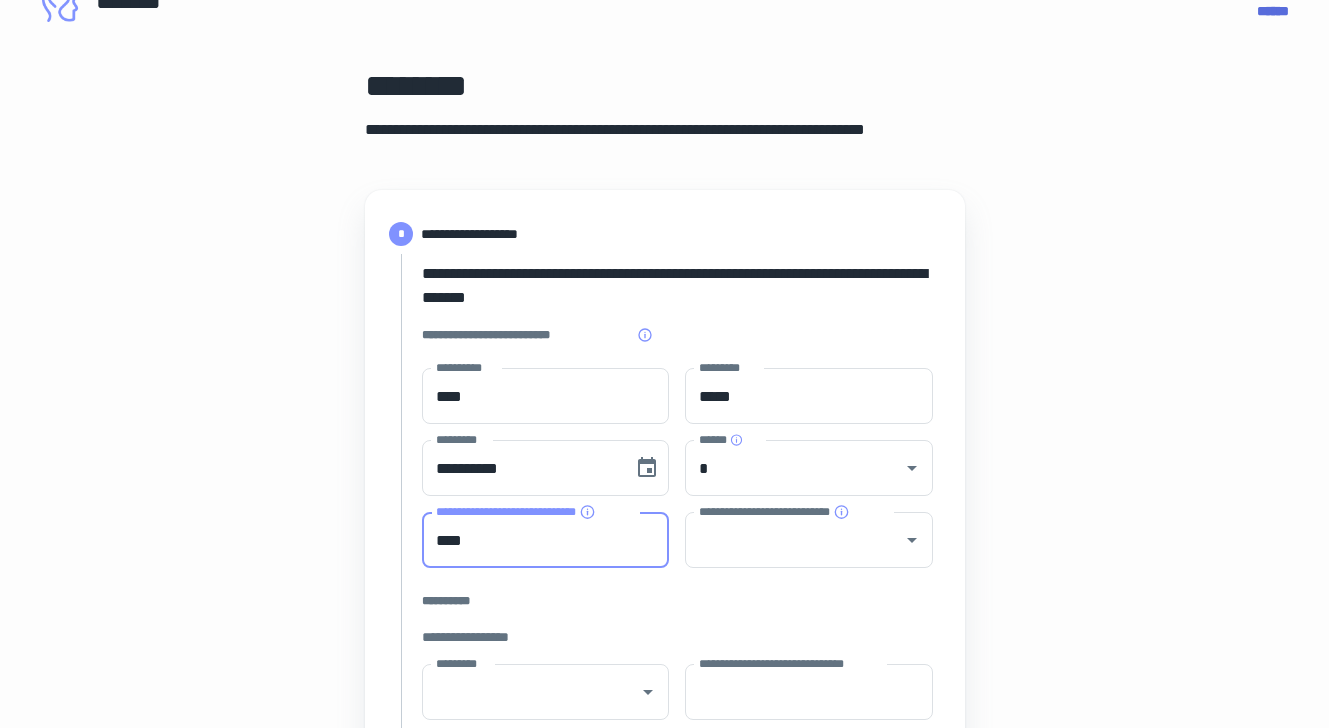 type on "****" 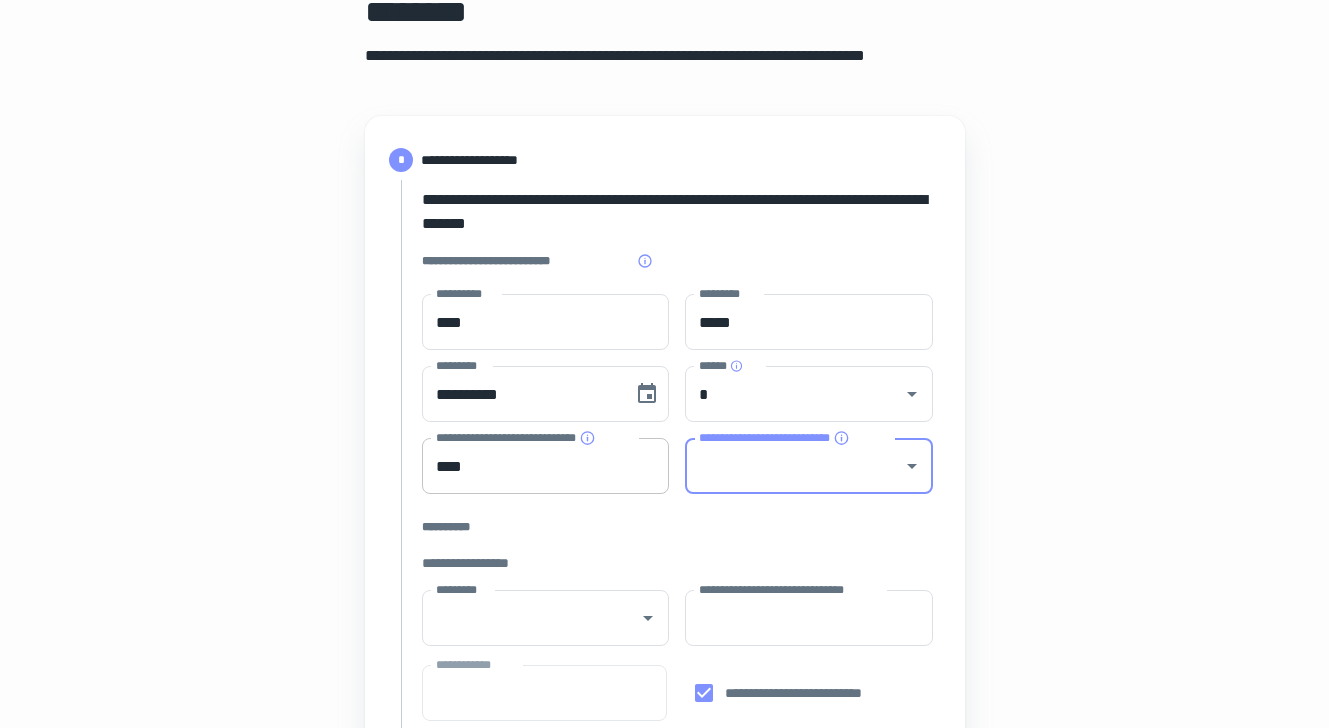 scroll, scrollTop: 180, scrollLeft: 0, axis: vertical 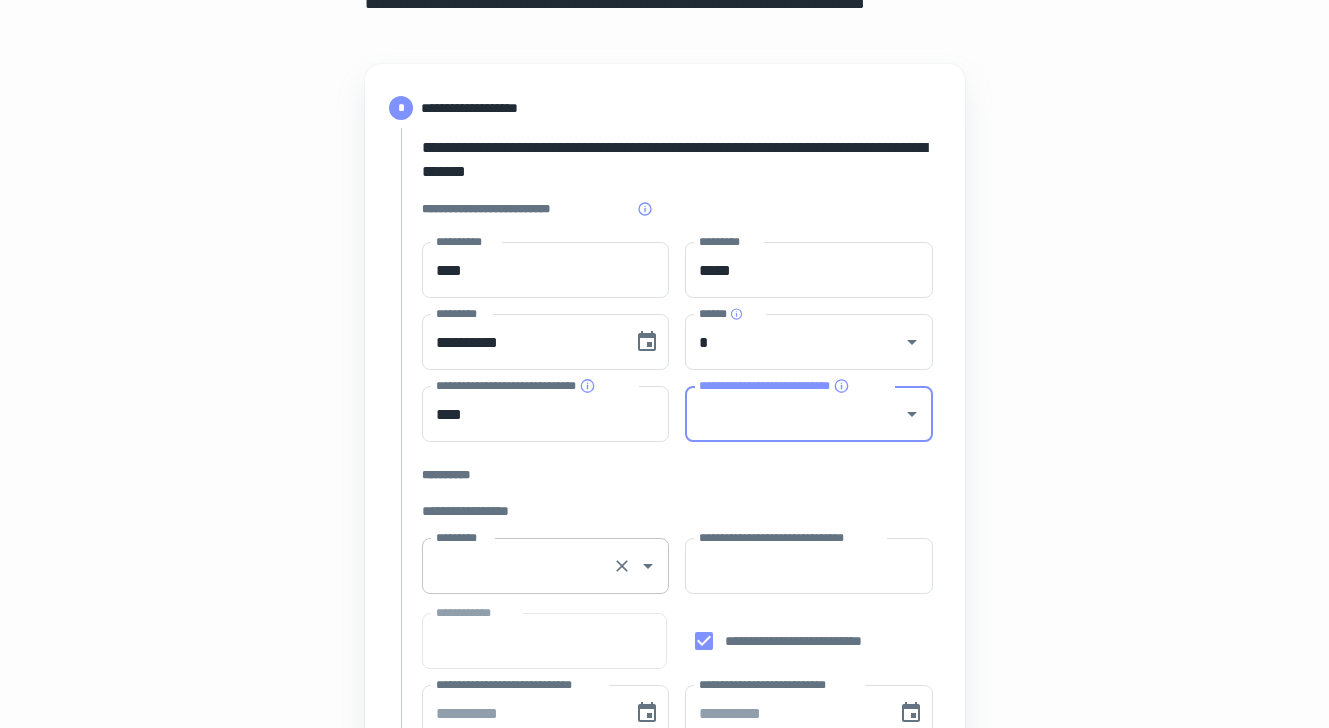 click on "*********" at bounding box center [518, 566] 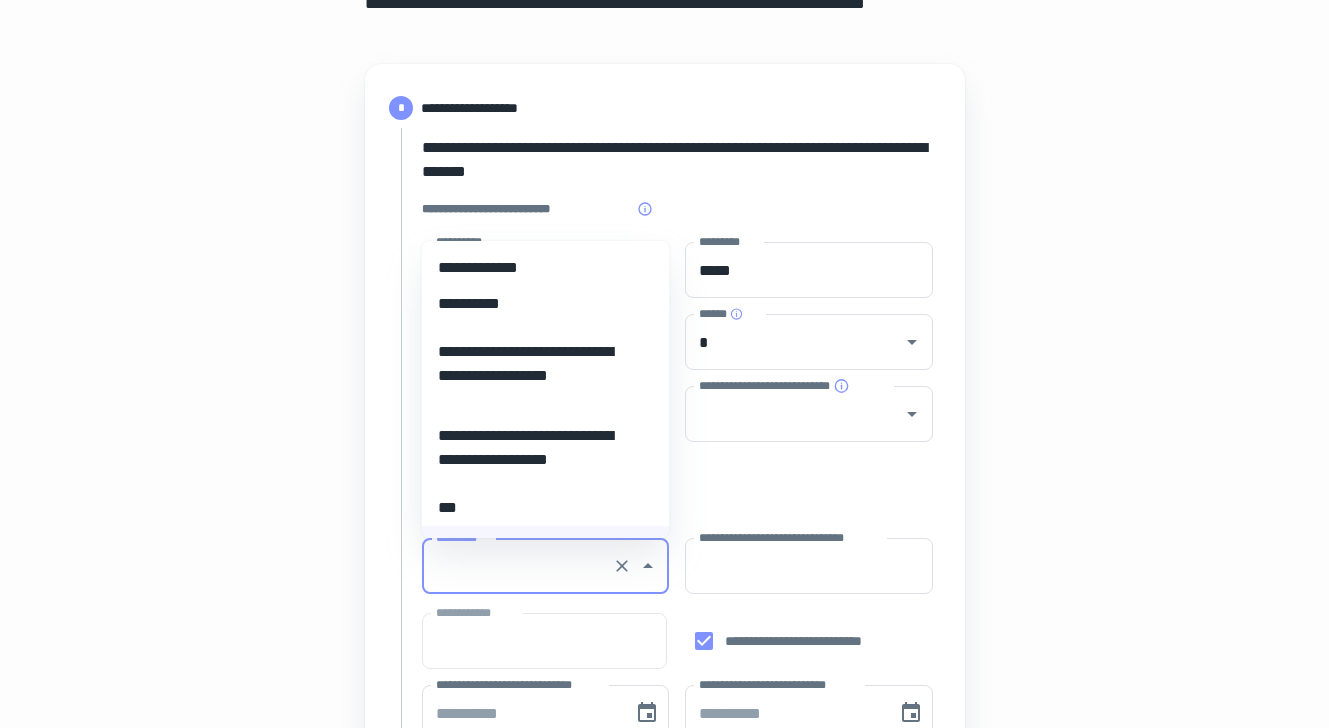 scroll, scrollTop: 12271, scrollLeft: 0, axis: vertical 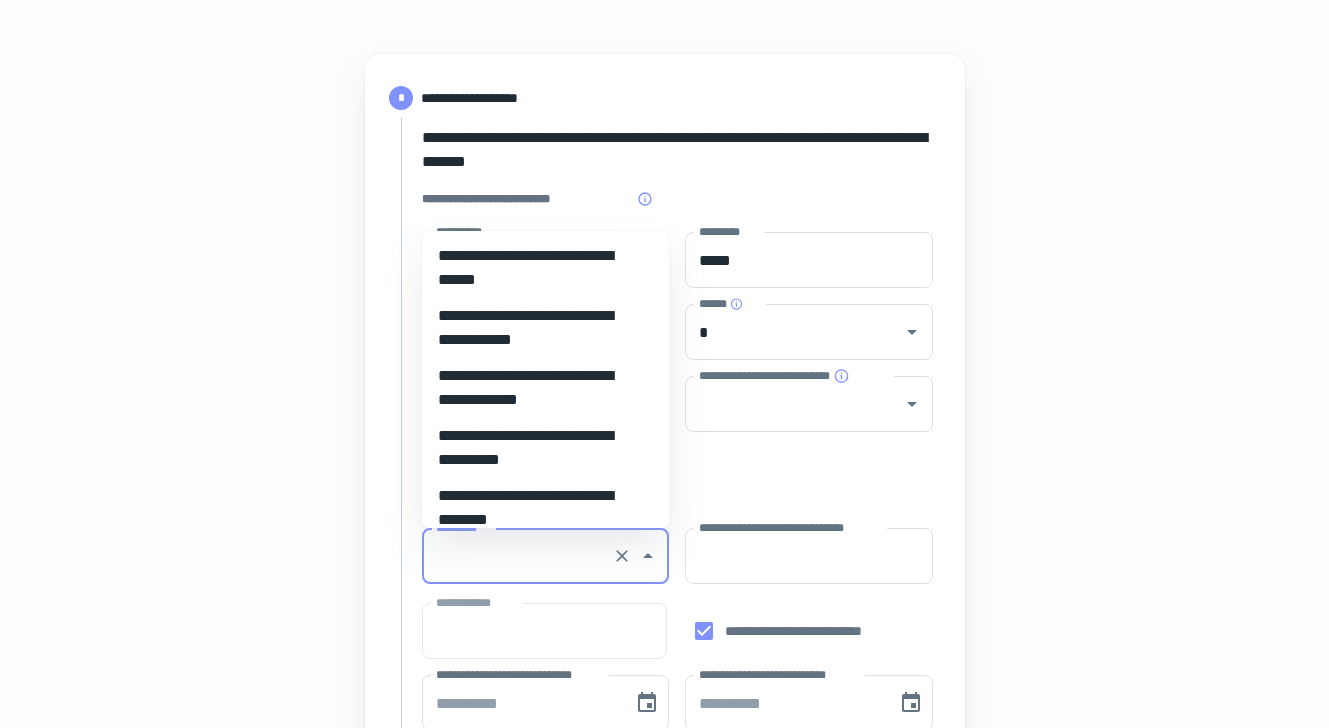 click on "**********" at bounding box center [538, 448] 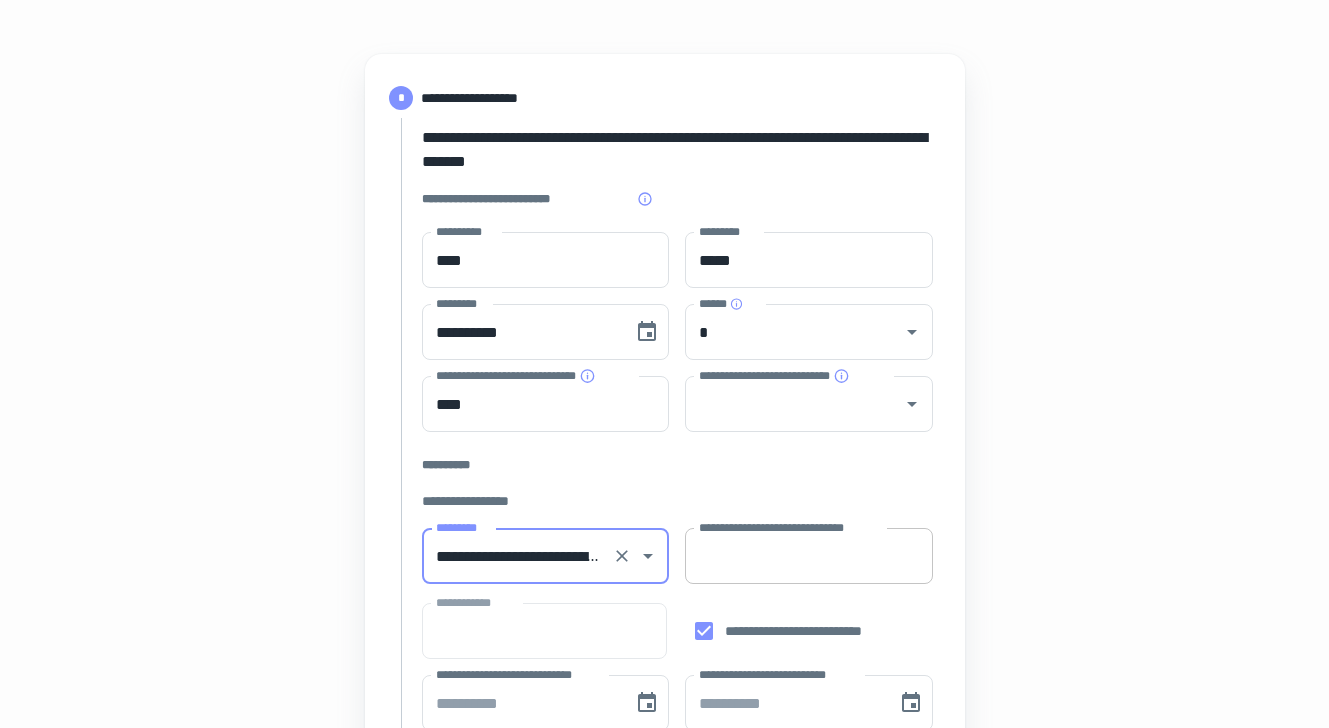 click on "**********" at bounding box center [809, 556] 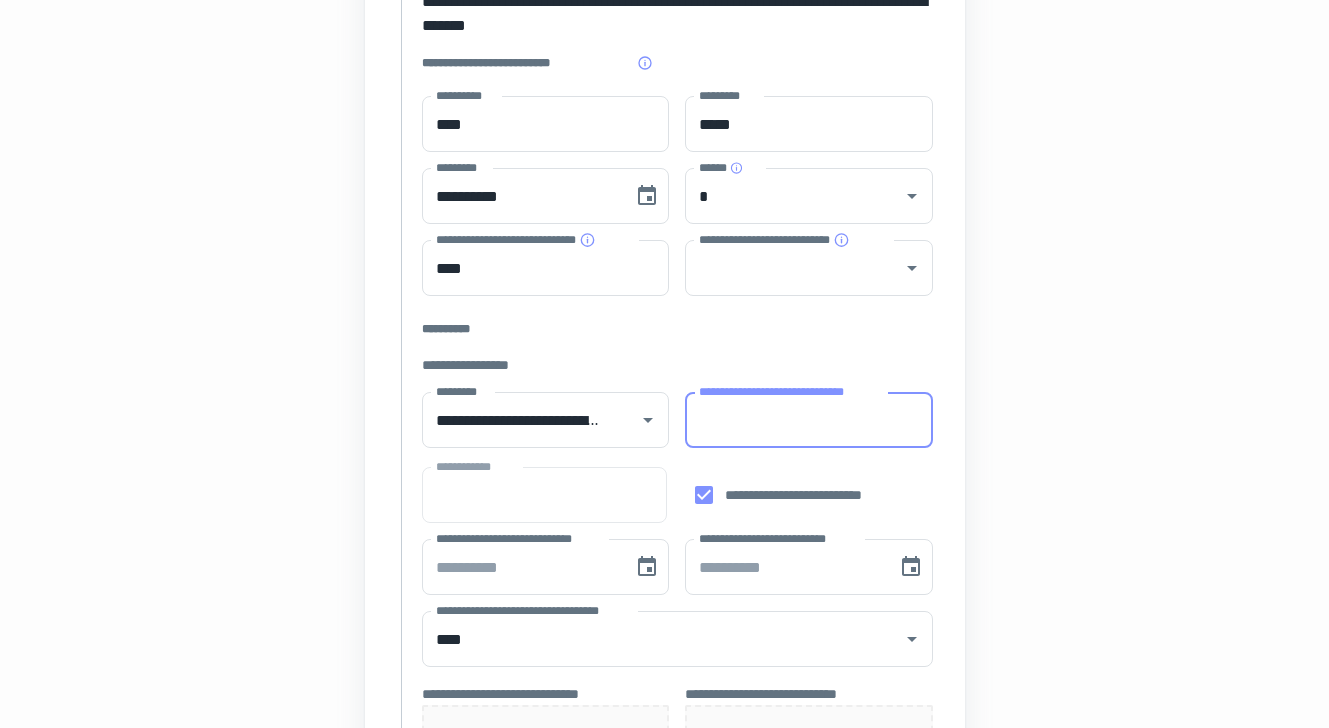 scroll, scrollTop: 341, scrollLeft: 0, axis: vertical 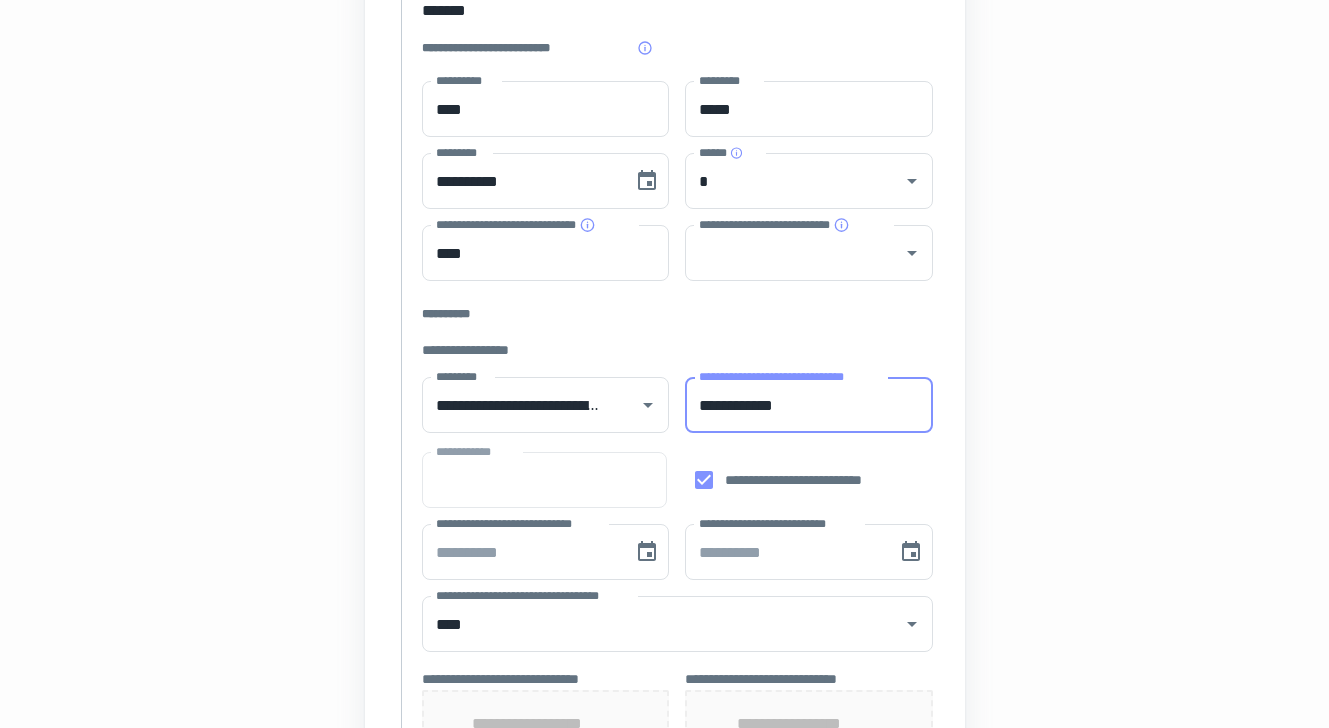 type on "**********" 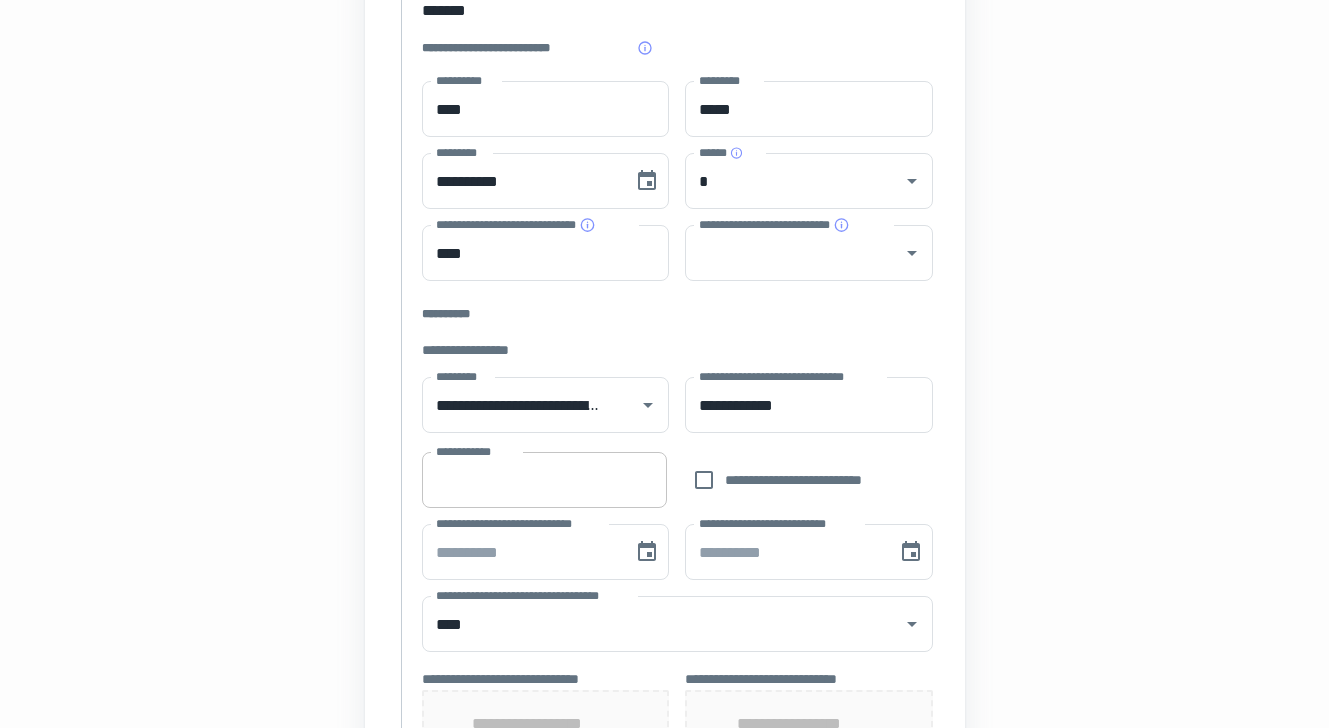 click on "**********" at bounding box center [544, 480] 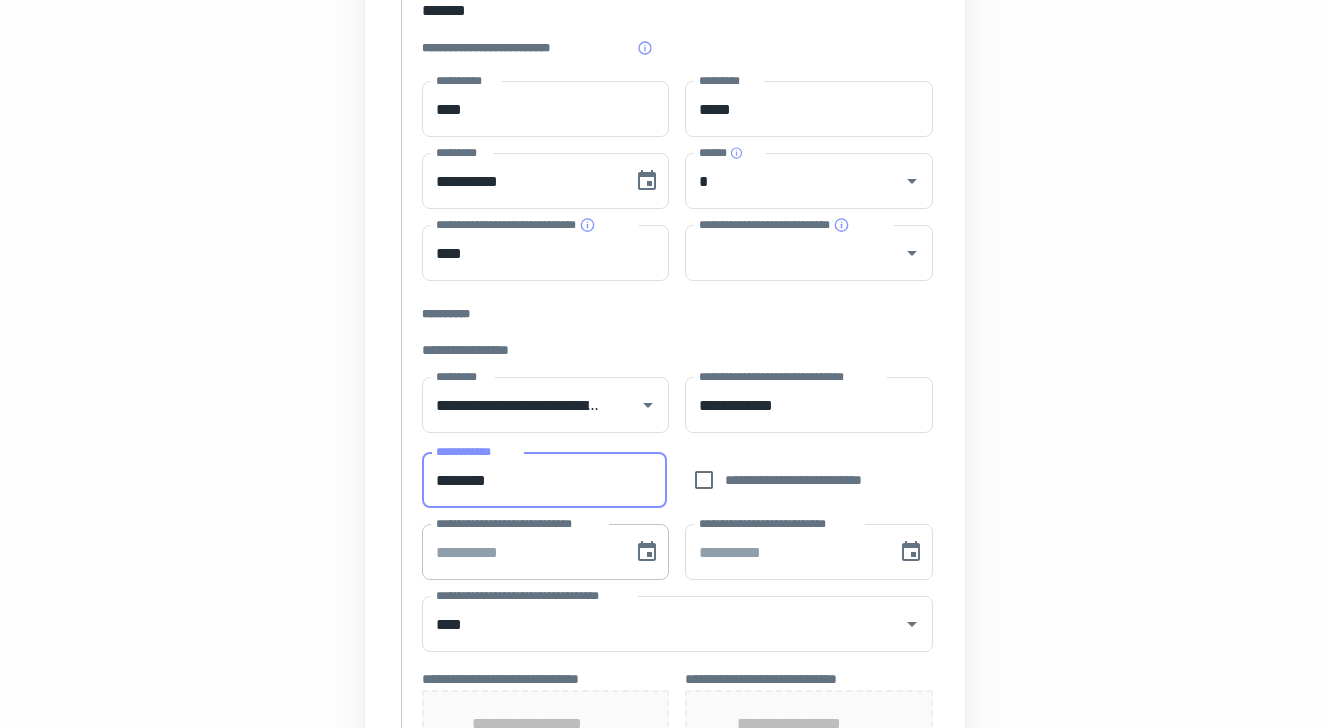 type on "********" 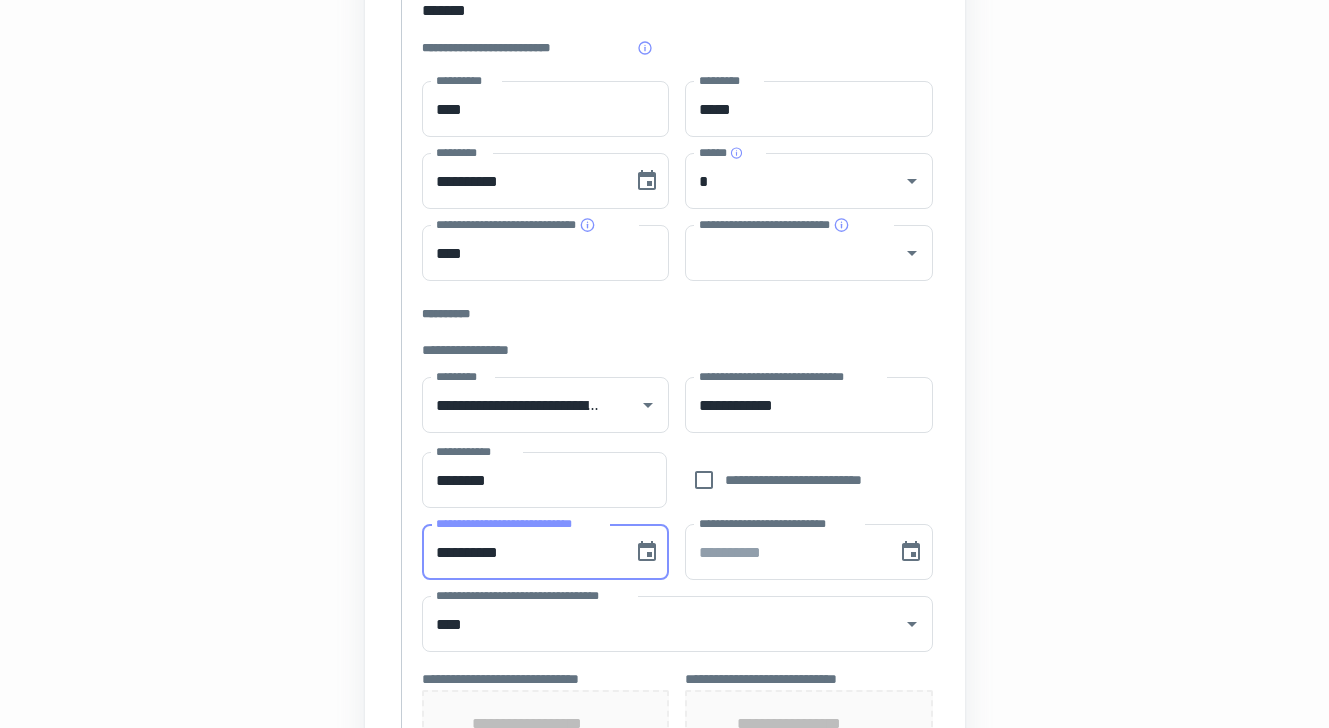 click on "**********" at bounding box center [521, 552] 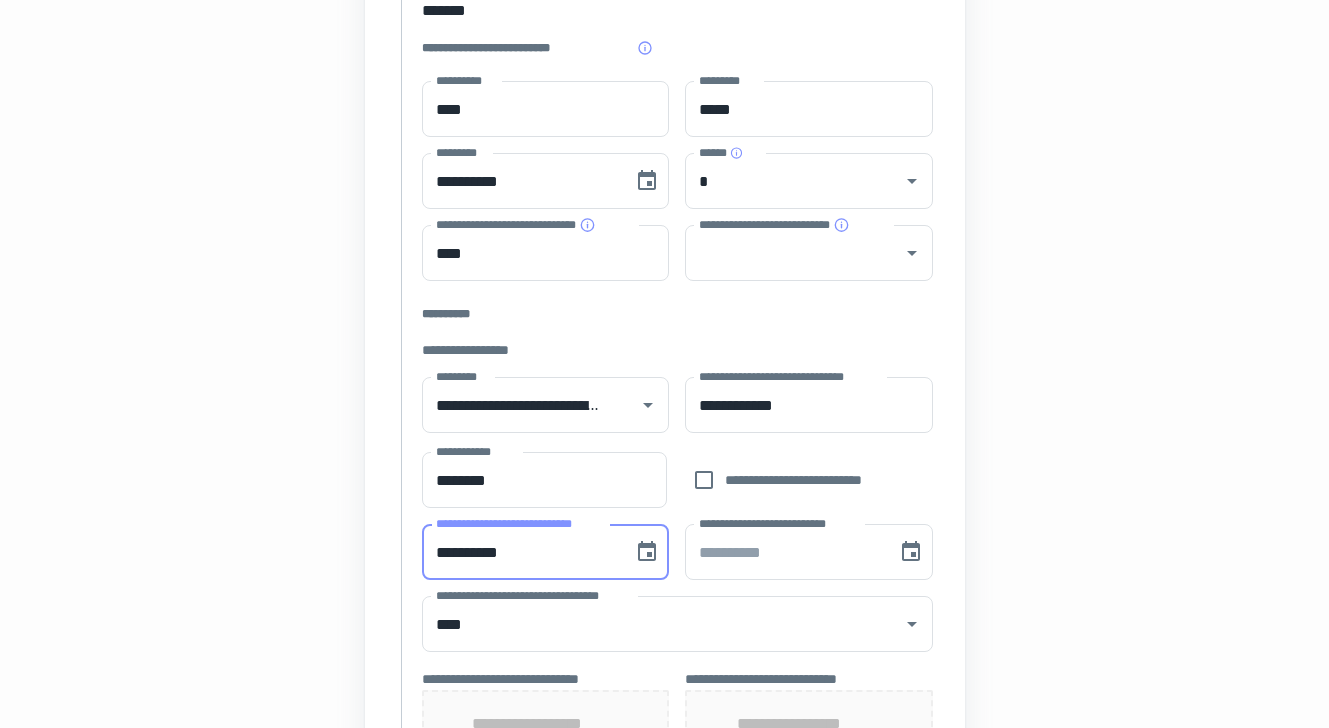 type on "**********" 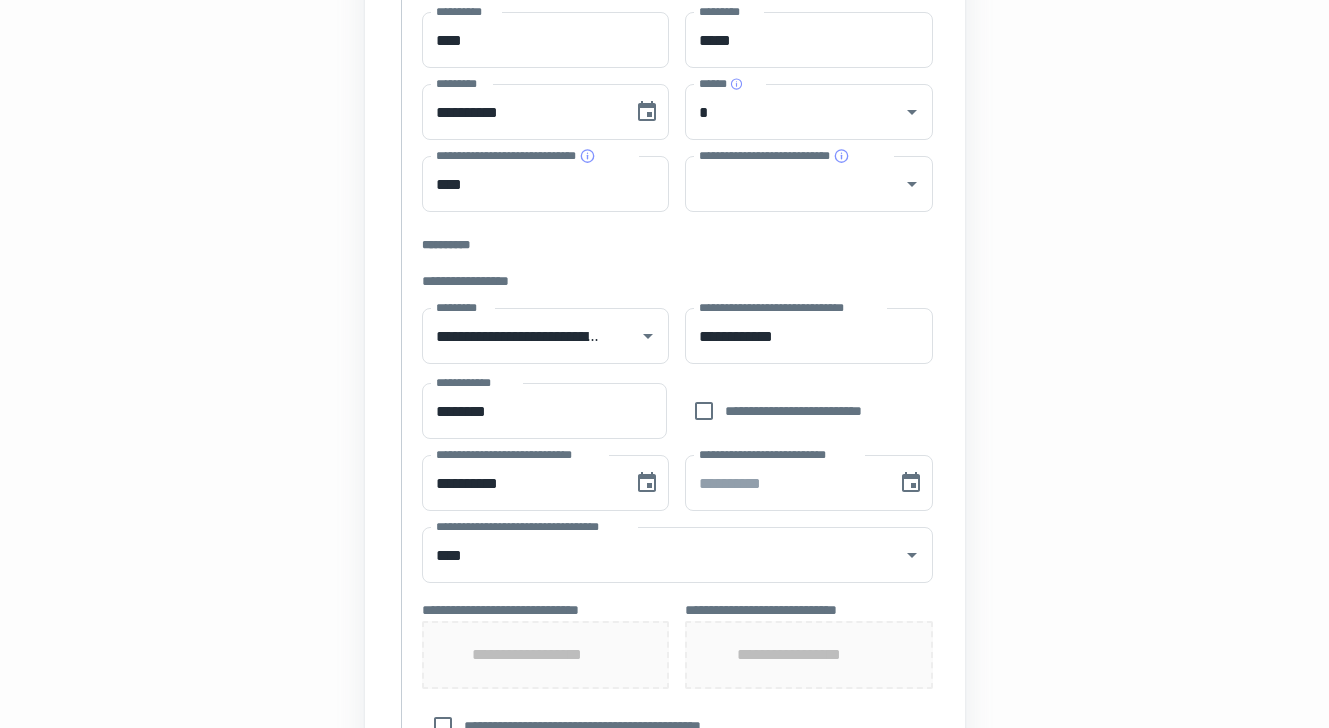 scroll, scrollTop: 440, scrollLeft: 0, axis: vertical 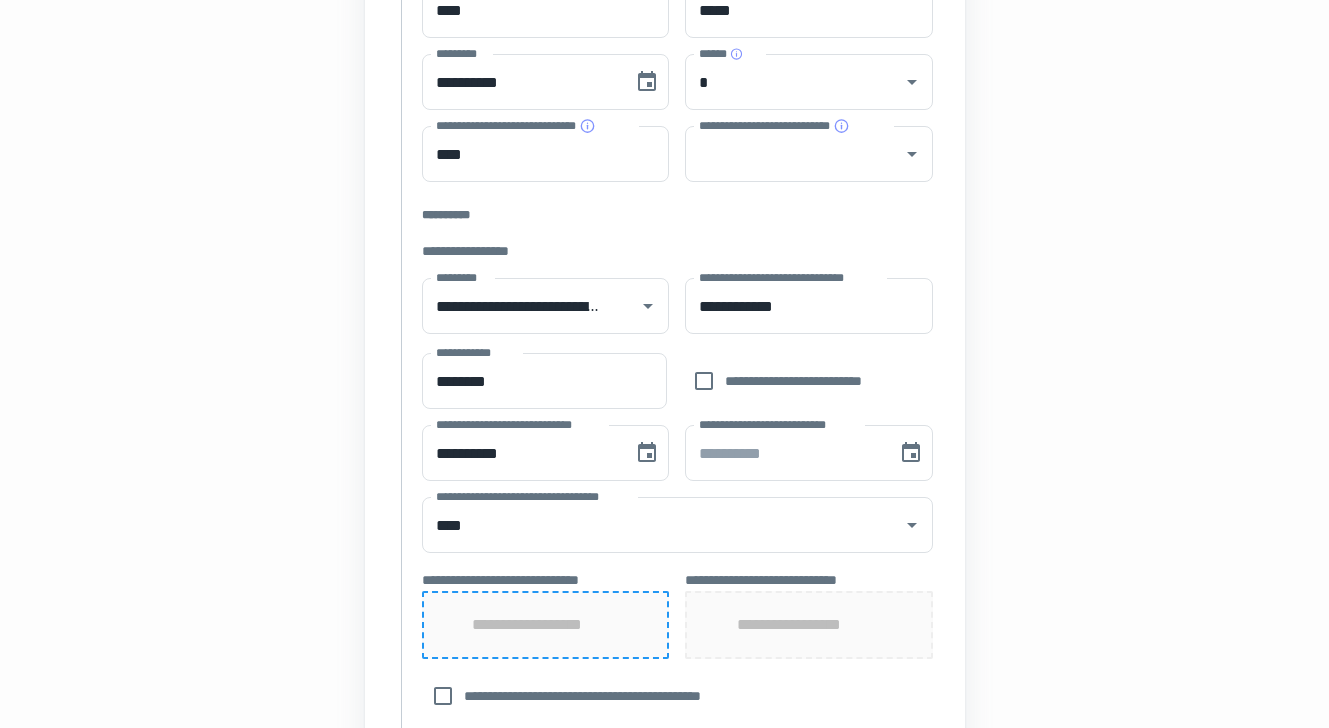 click on "**********" at bounding box center (545, 625) 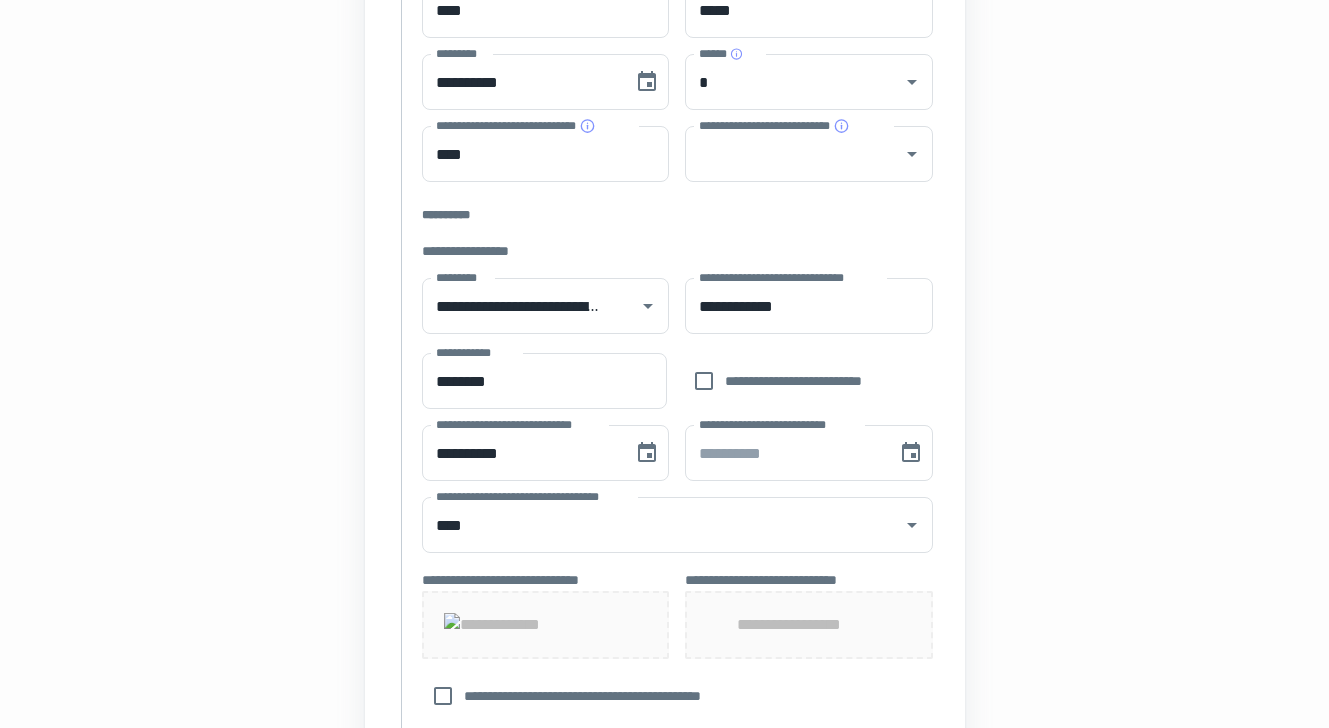 click on "**********" at bounding box center [809, 625] 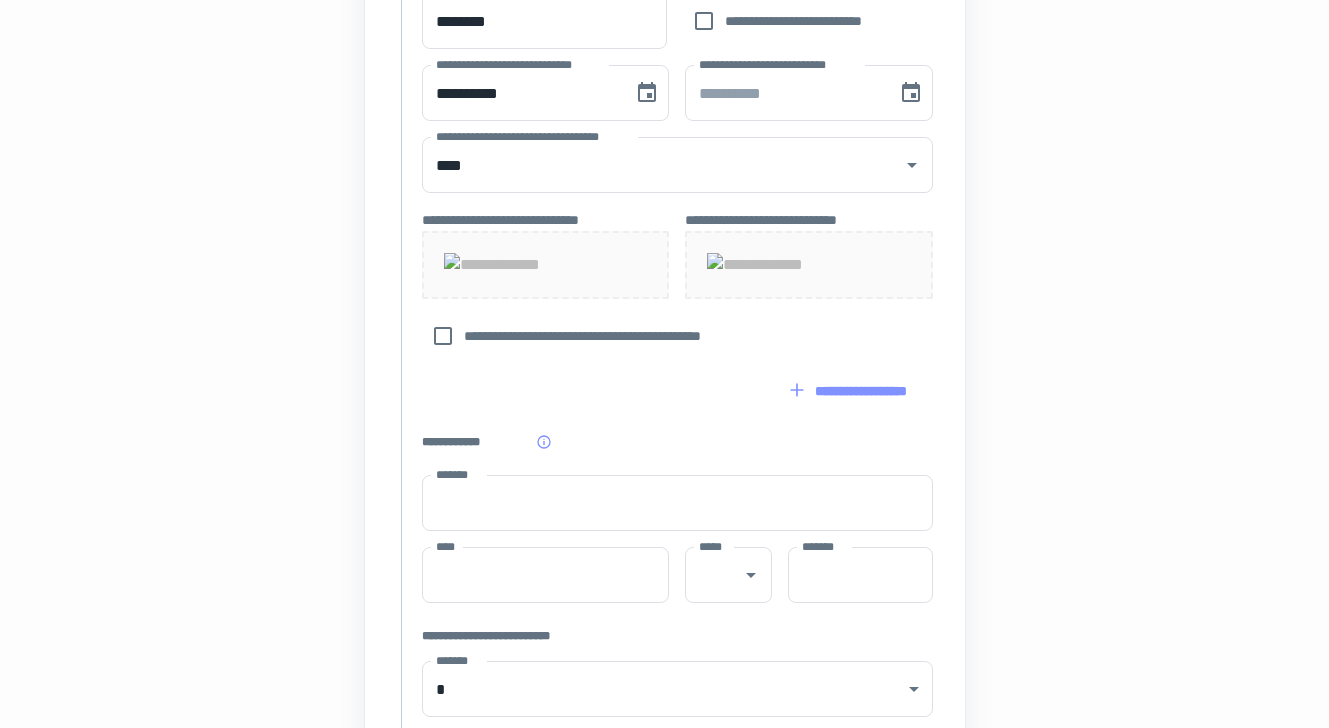 scroll, scrollTop: 861, scrollLeft: 0, axis: vertical 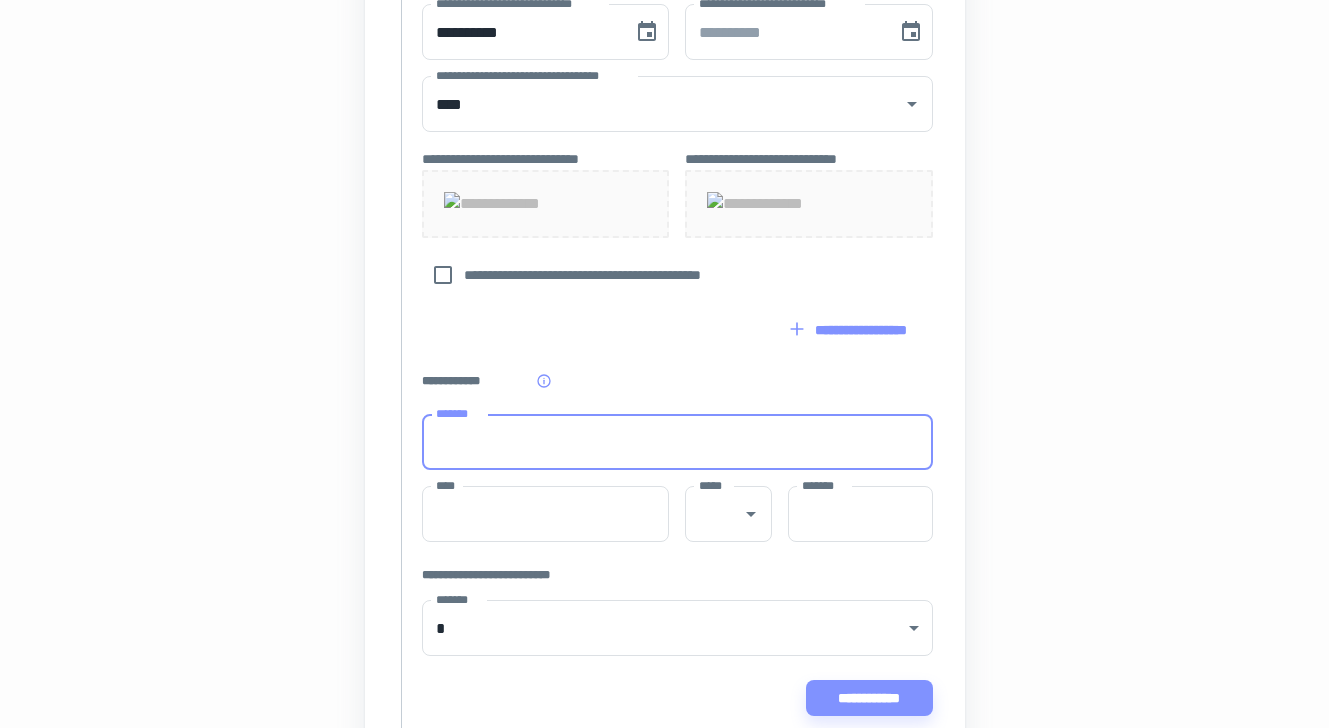 click on "*******" at bounding box center [677, 442] 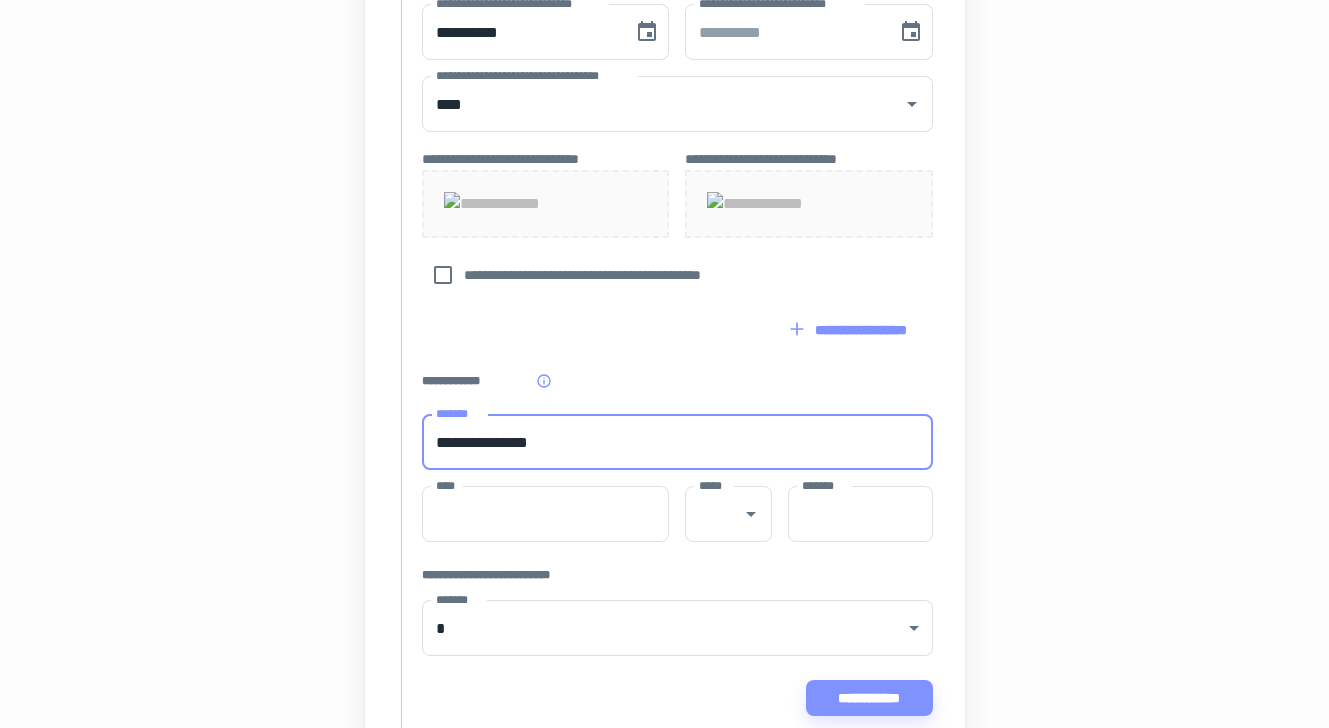 type on "******" 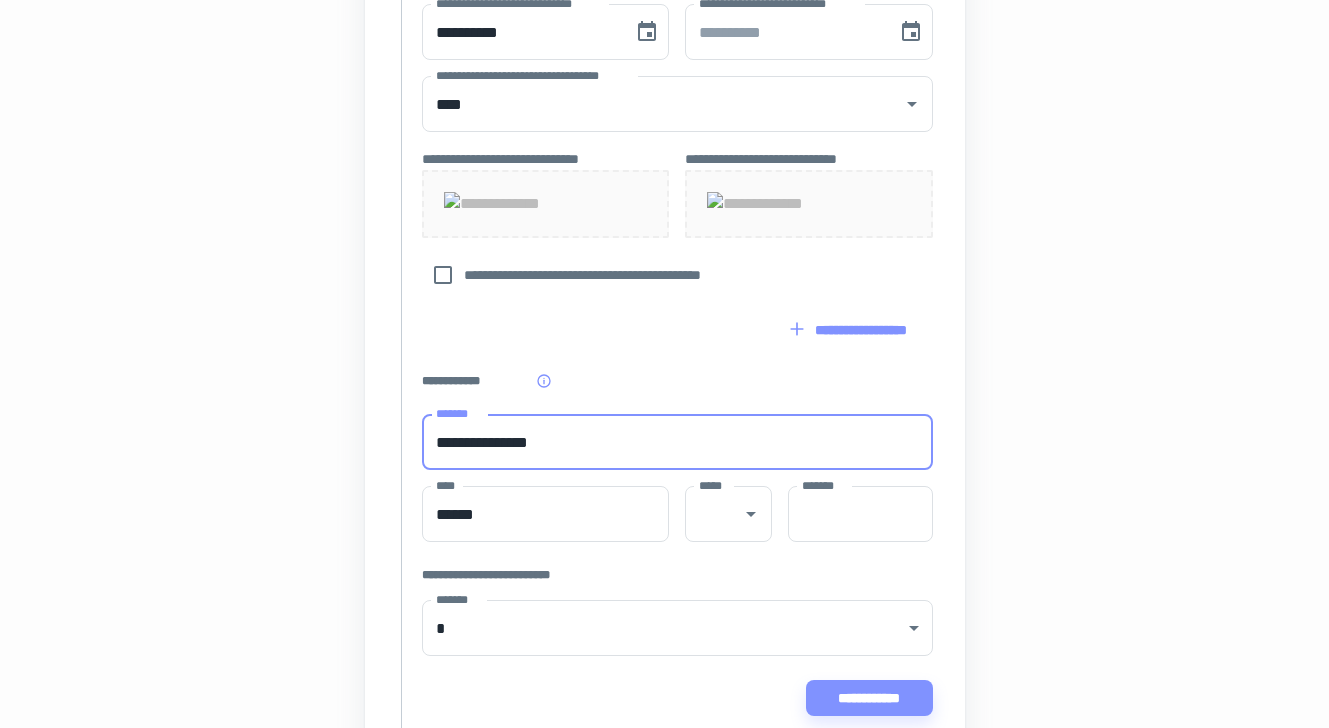 type on "**" 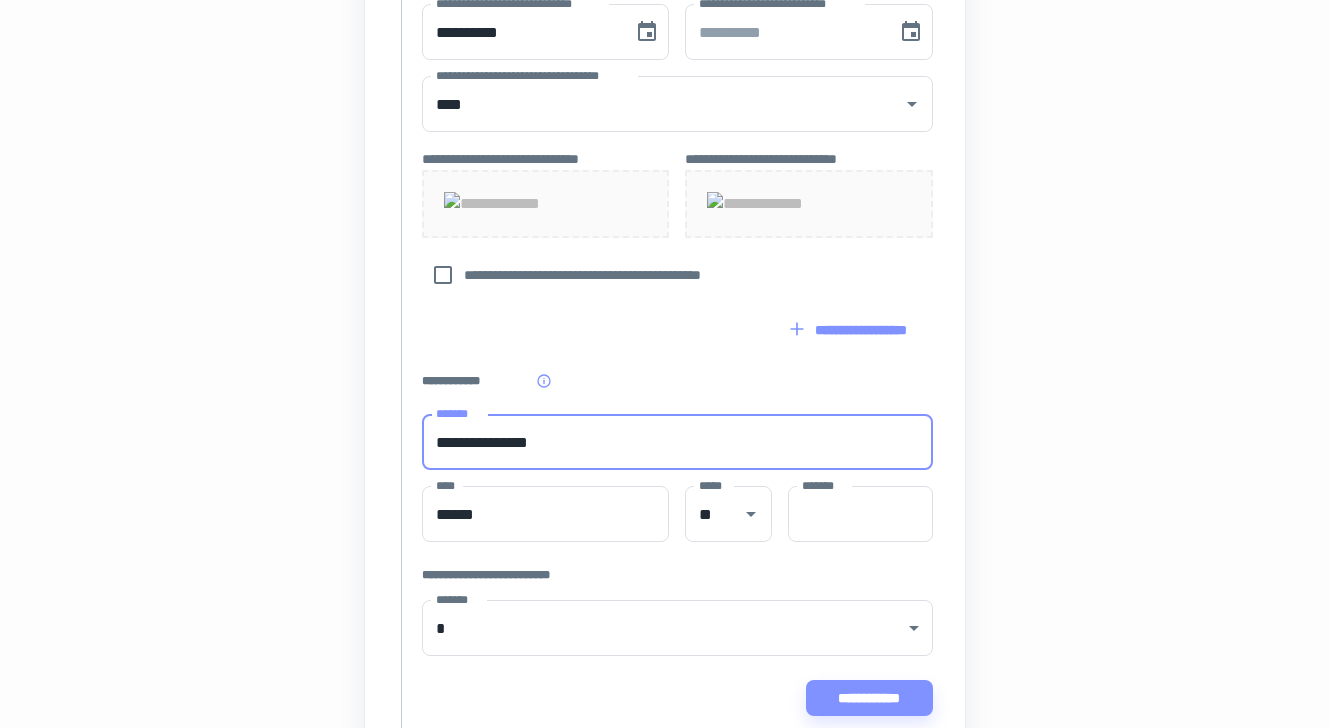 type on "*****" 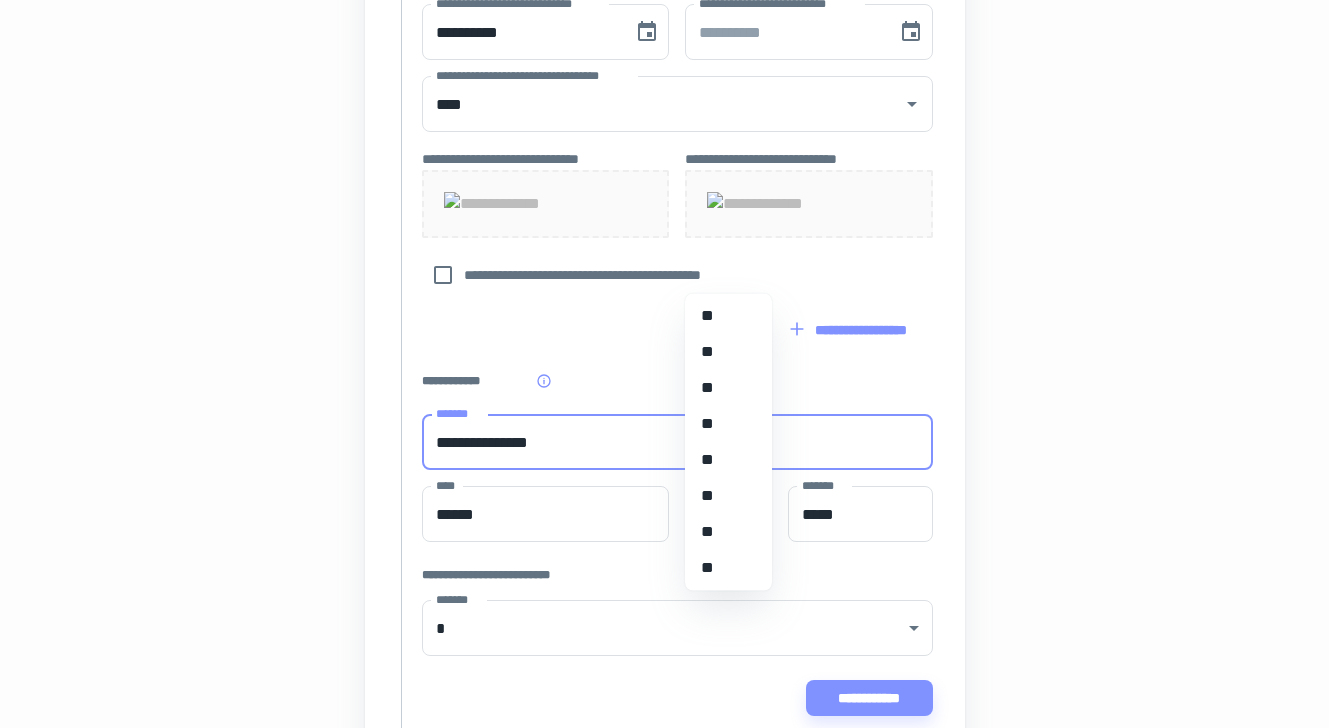 scroll, scrollTop: 1127, scrollLeft: 0, axis: vertical 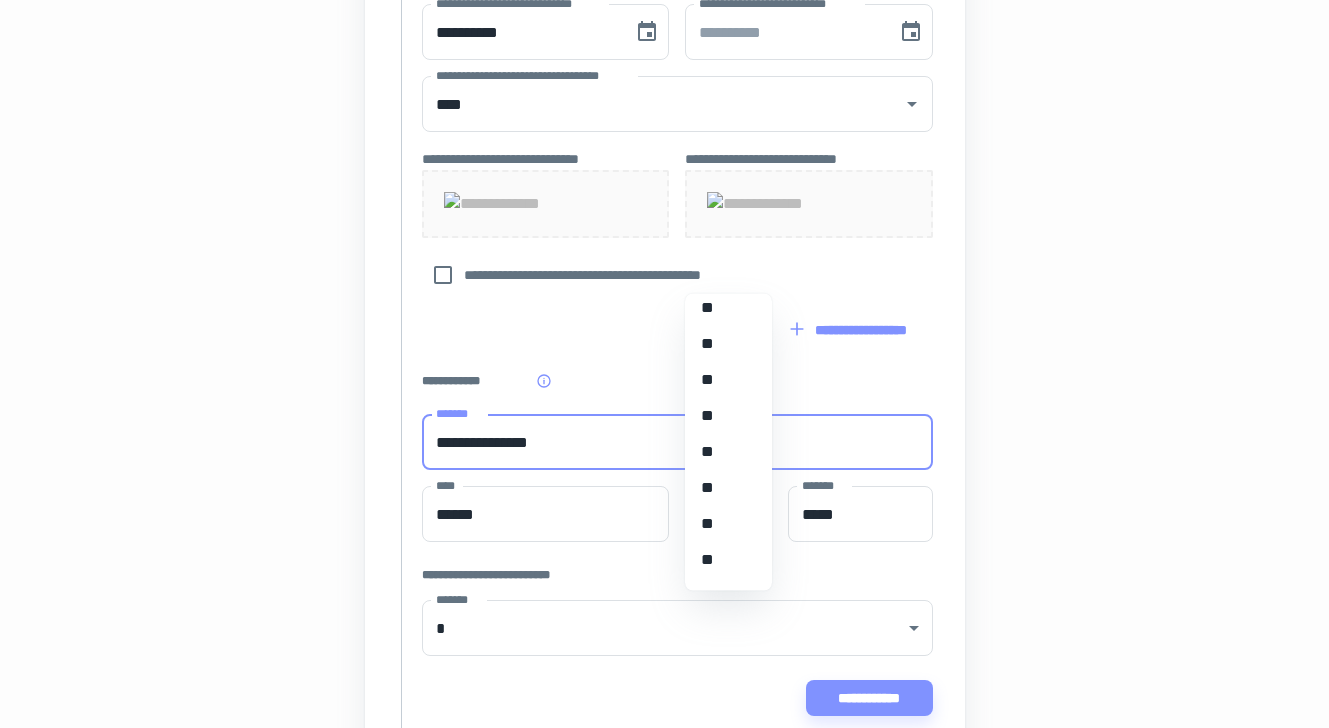 click on "**" at bounding box center [721, 524] 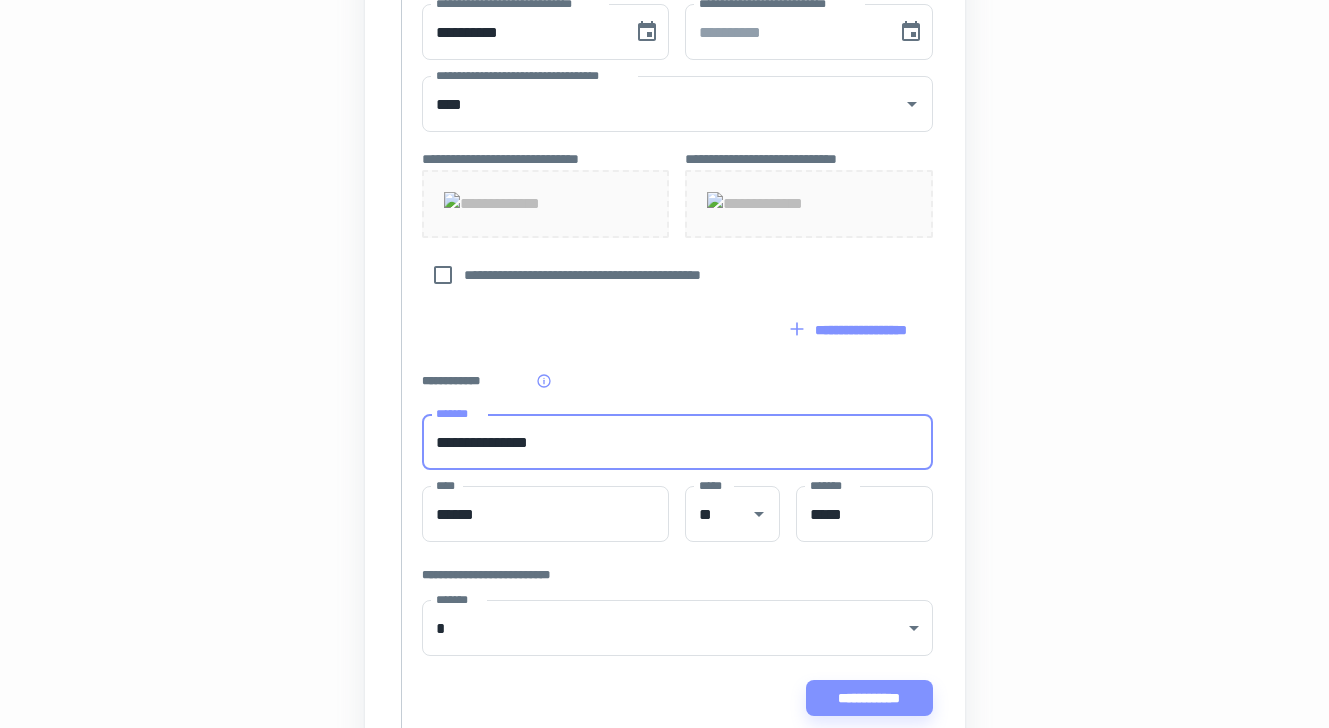 click on "**********" at bounding box center (665, 29) 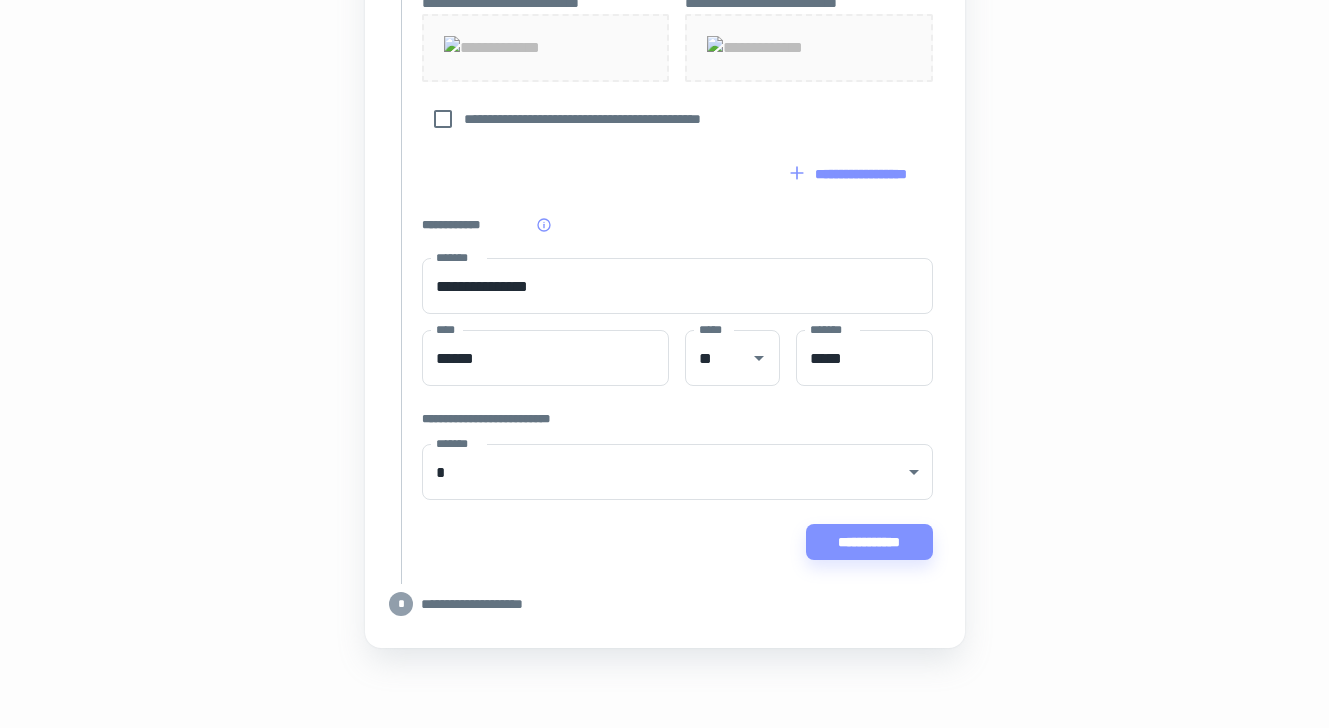 scroll, scrollTop: 1092, scrollLeft: 0, axis: vertical 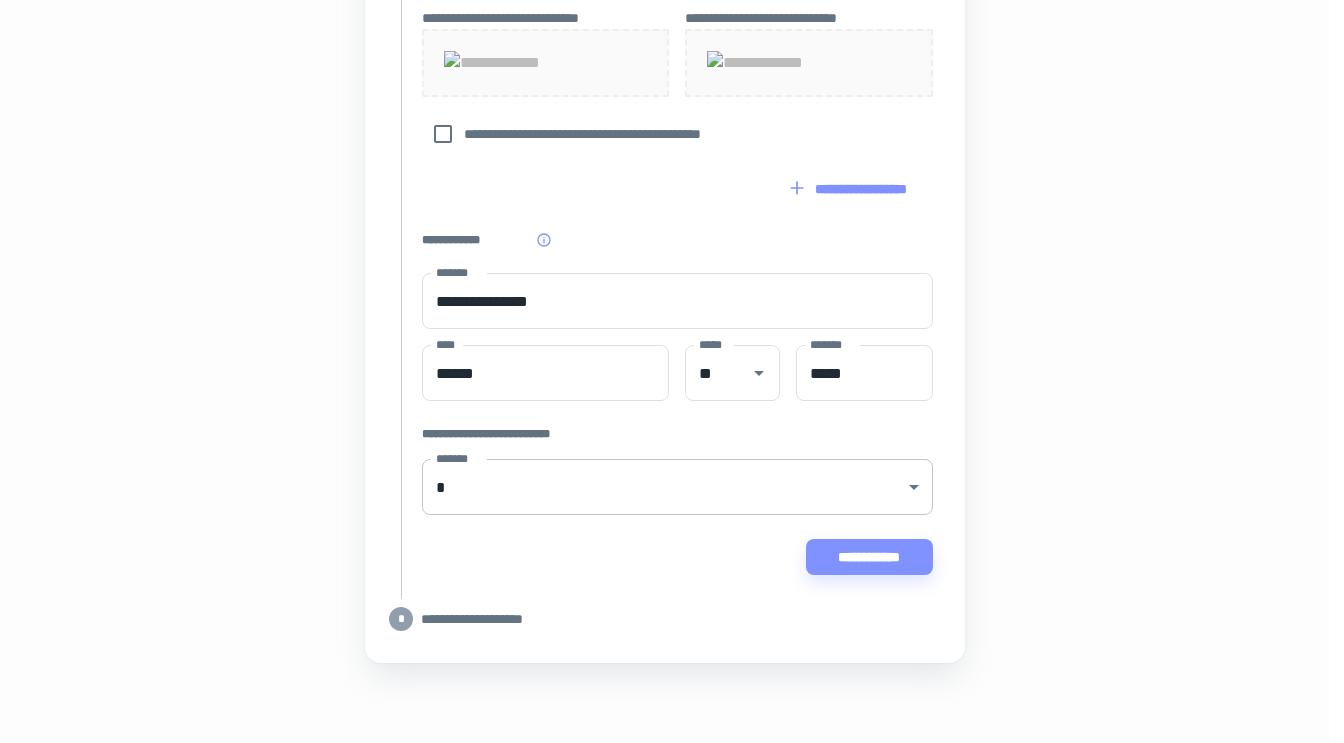 click on "**********" at bounding box center [664, -638] 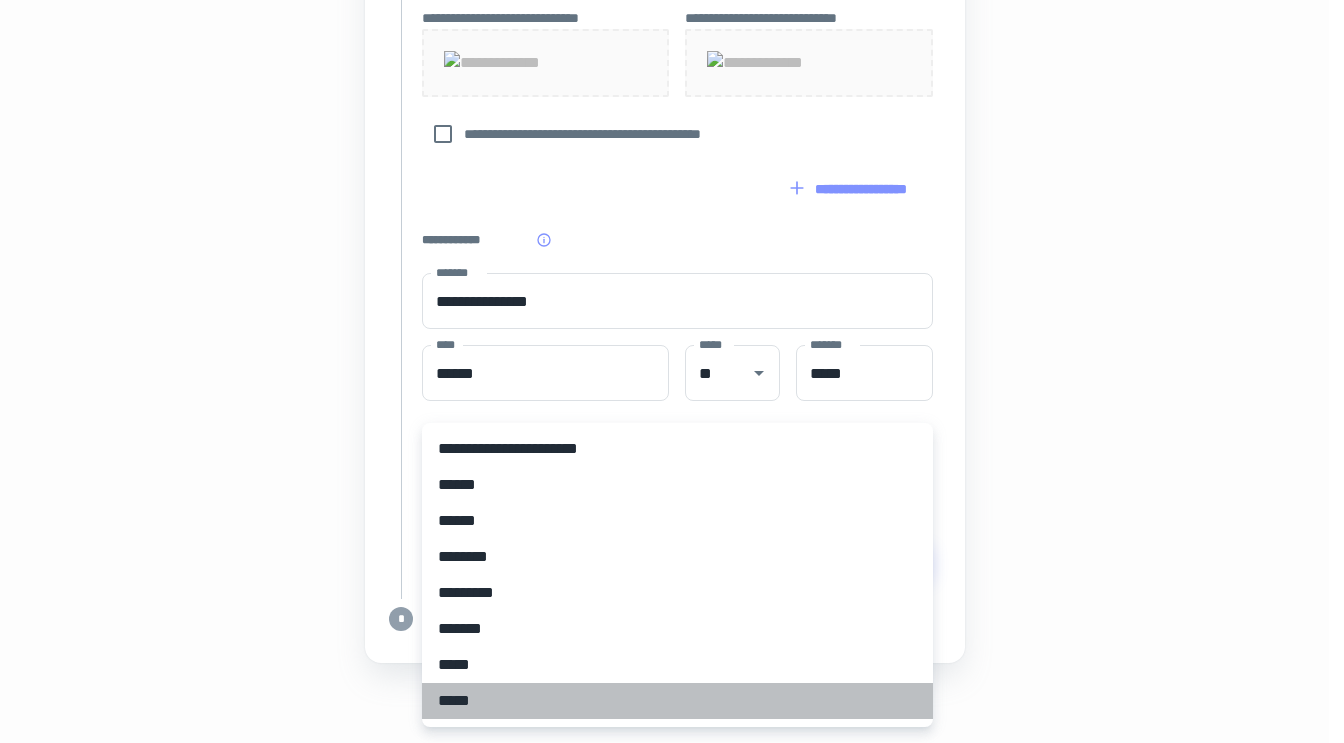 click on "*****" at bounding box center (677, 701) 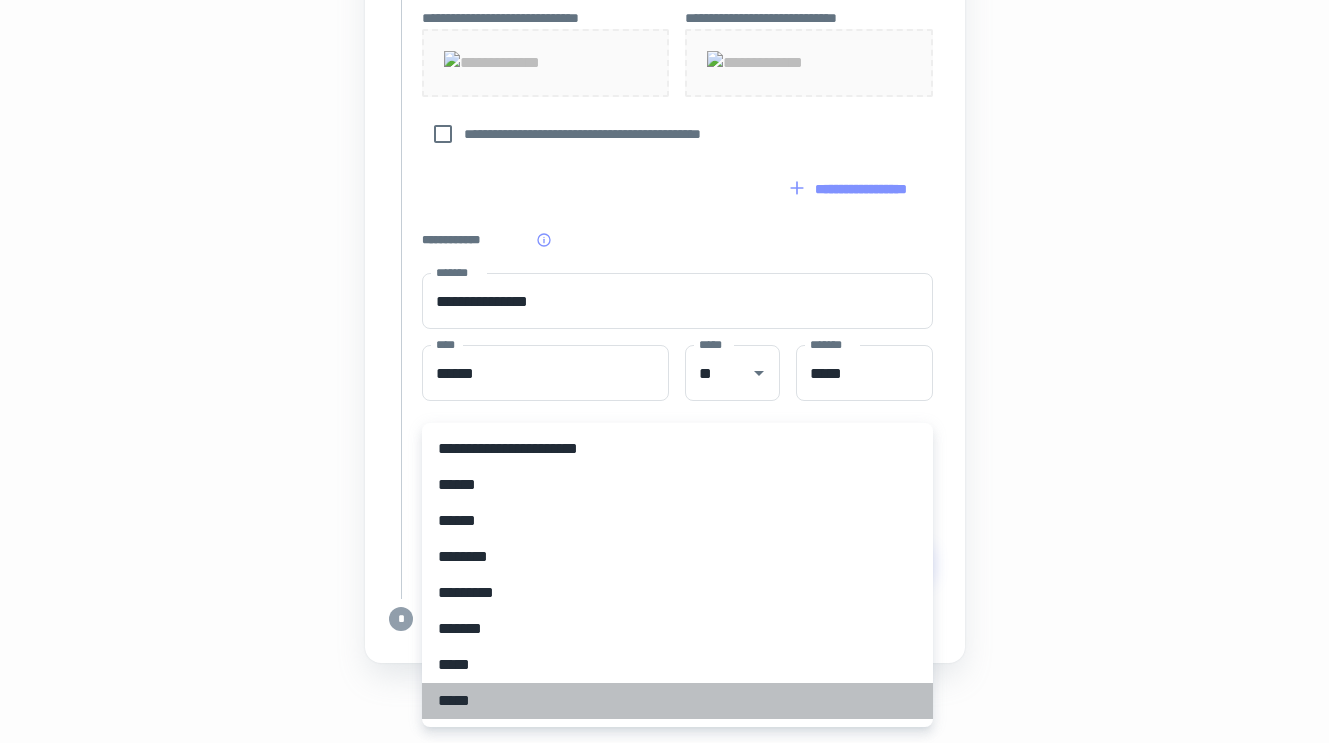 type on "*****" 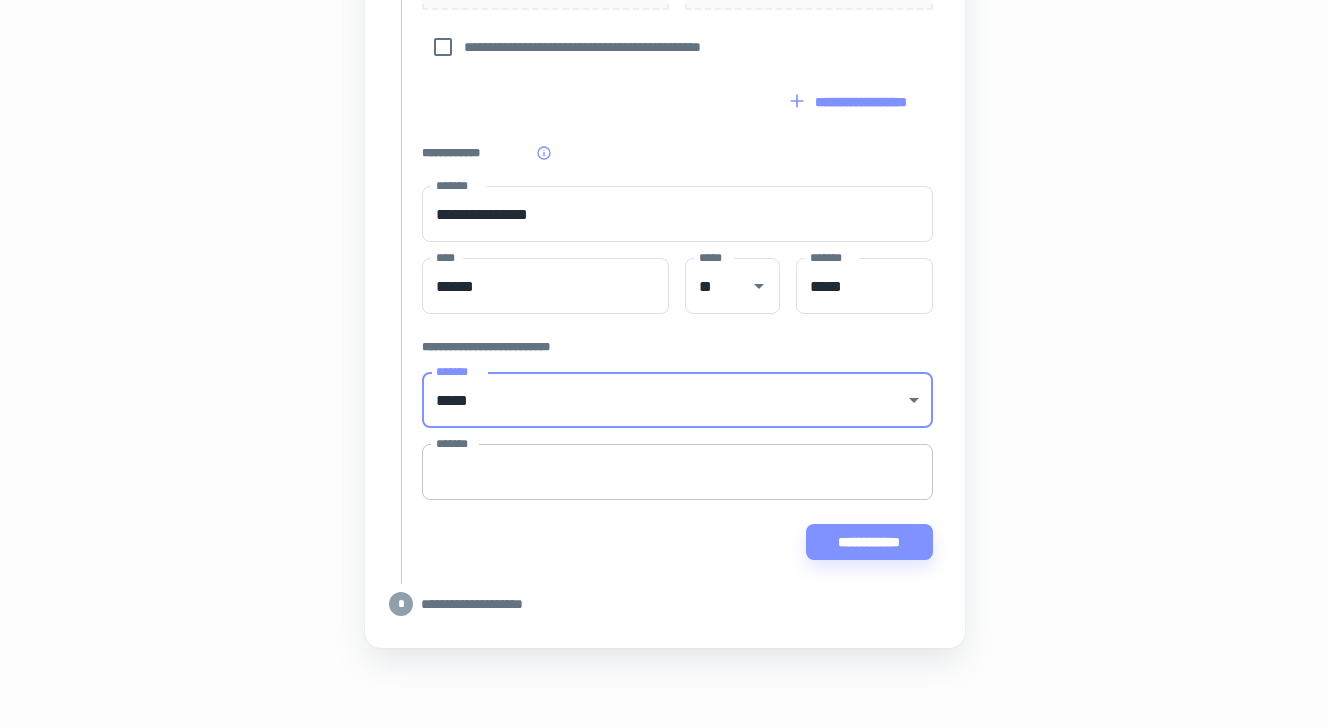 click on "*******" at bounding box center (677, 472) 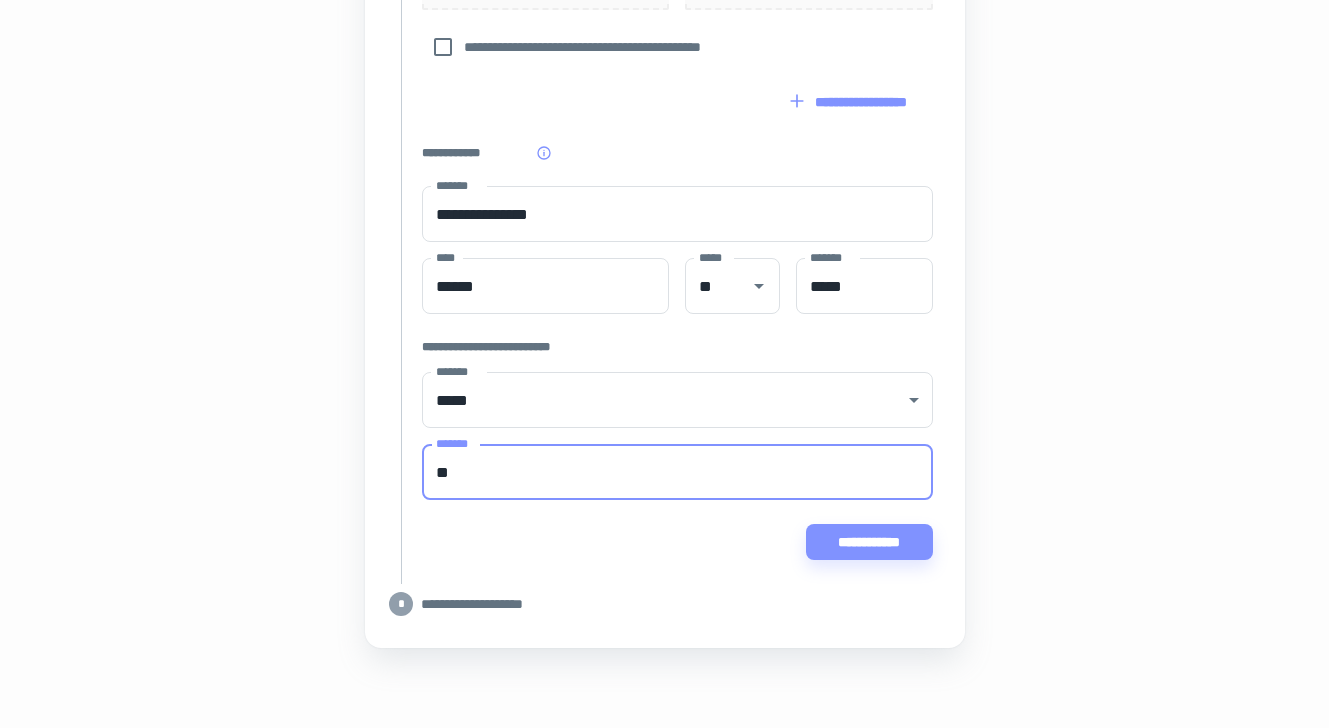 type on "*" 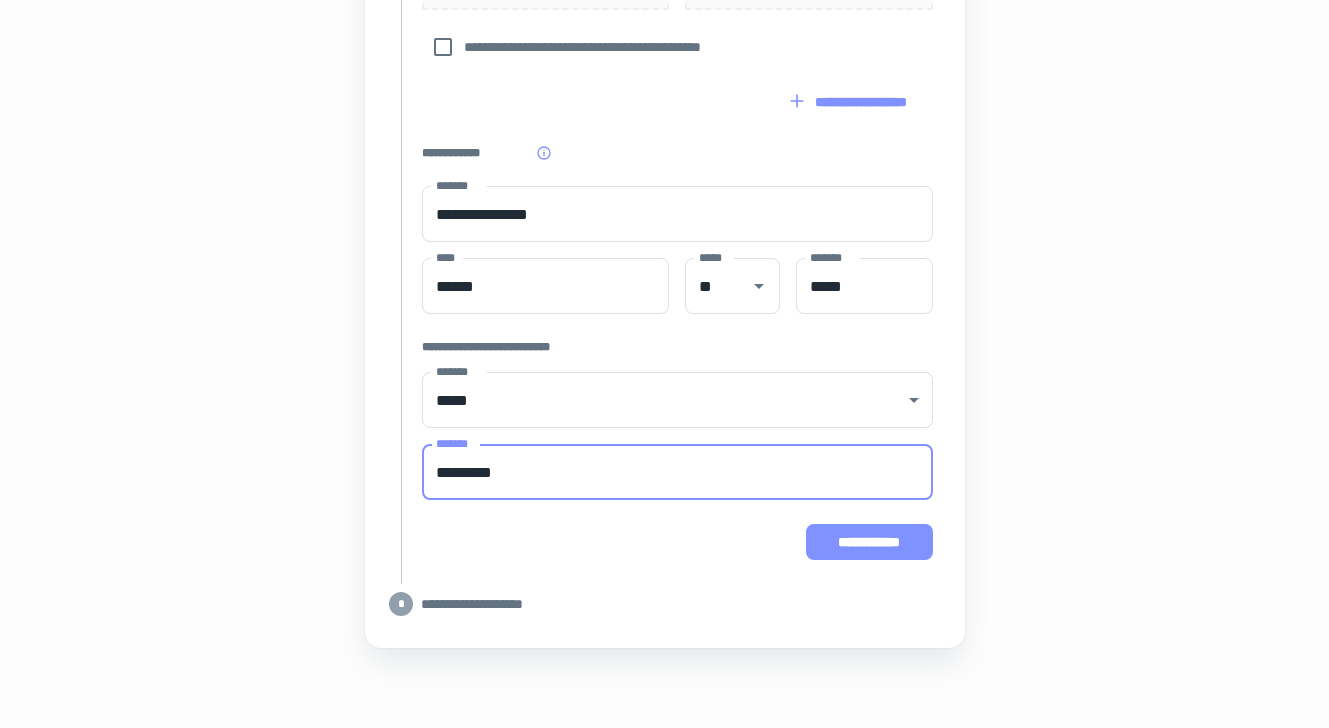 type on "*********" 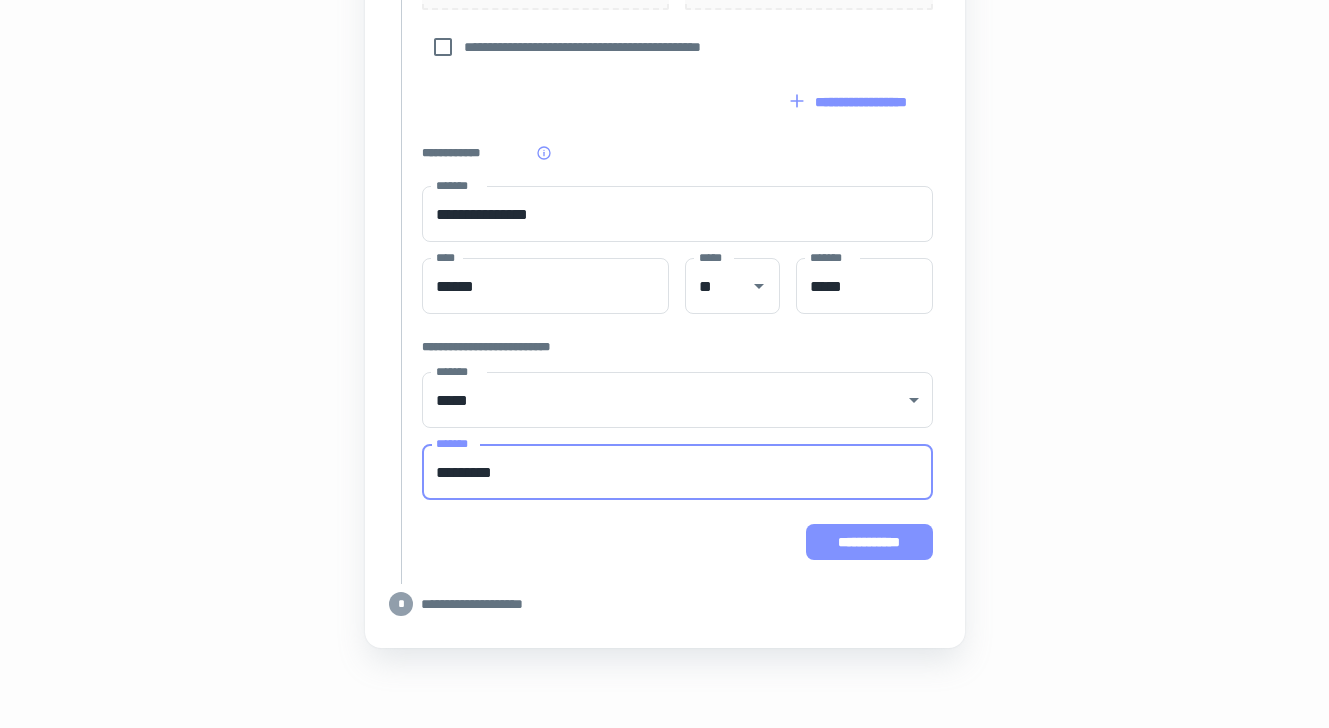 click on "**********" at bounding box center (869, 542) 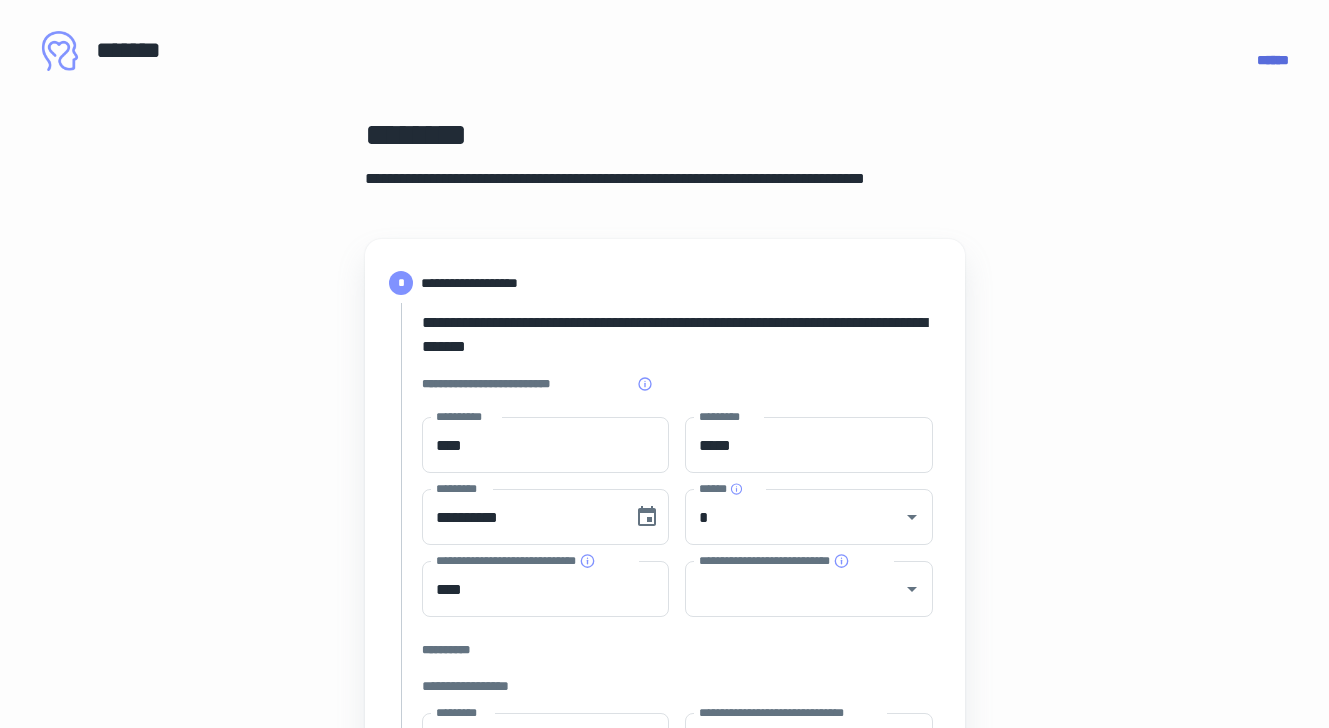 scroll, scrollTop: 0, scrollLeft: 0, axis: both 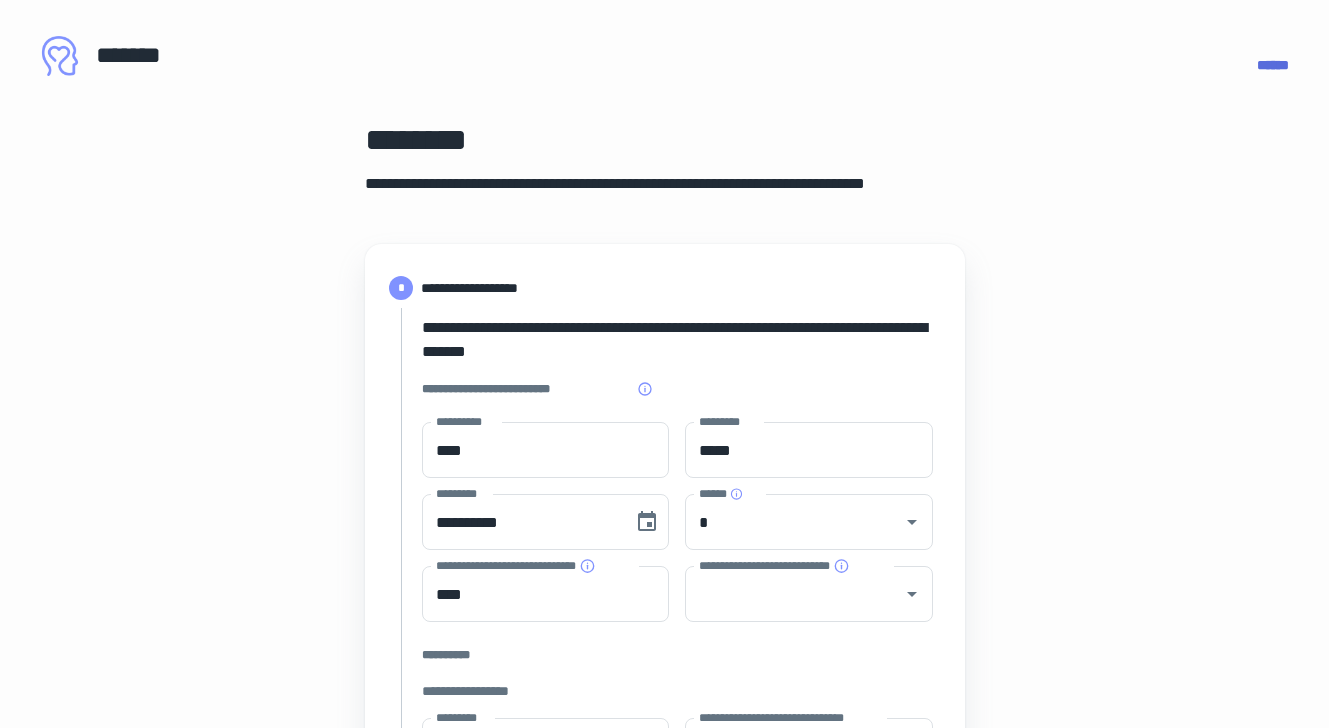 type on "**********" 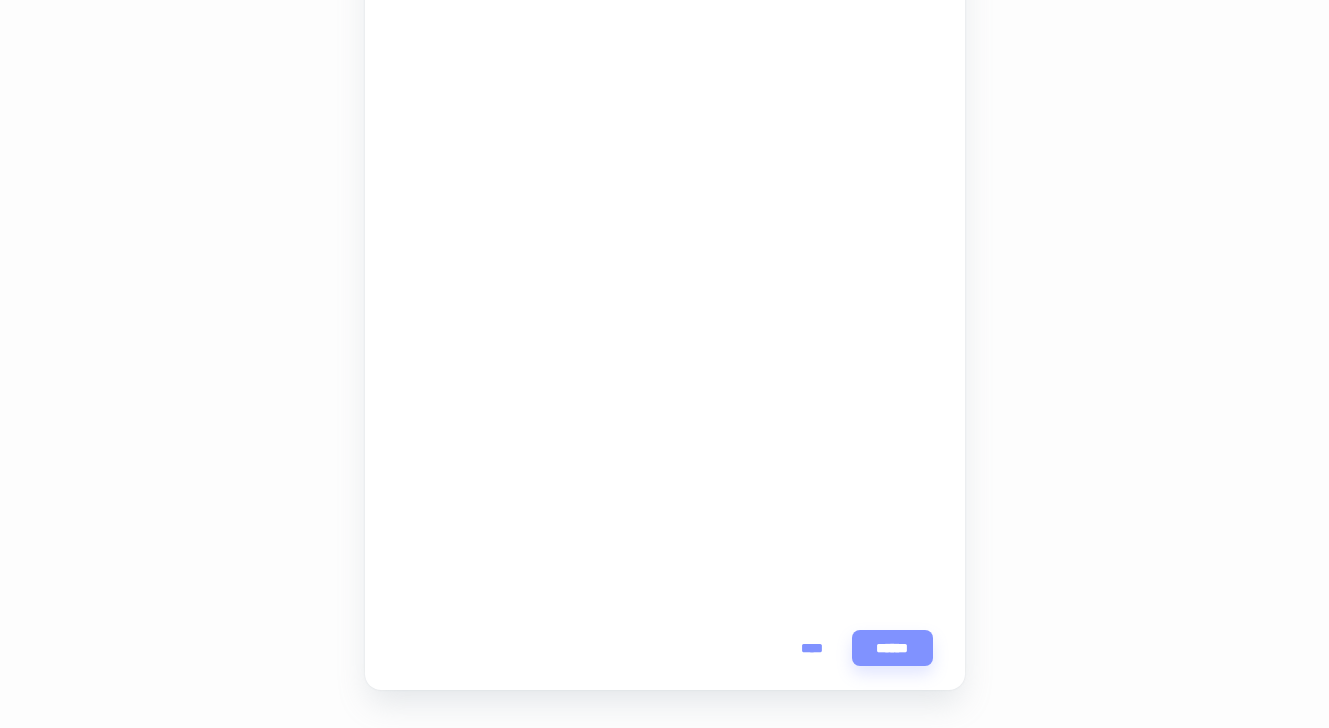scroll, scrollTop: 514, scrollLeft: 0, axis: vertical 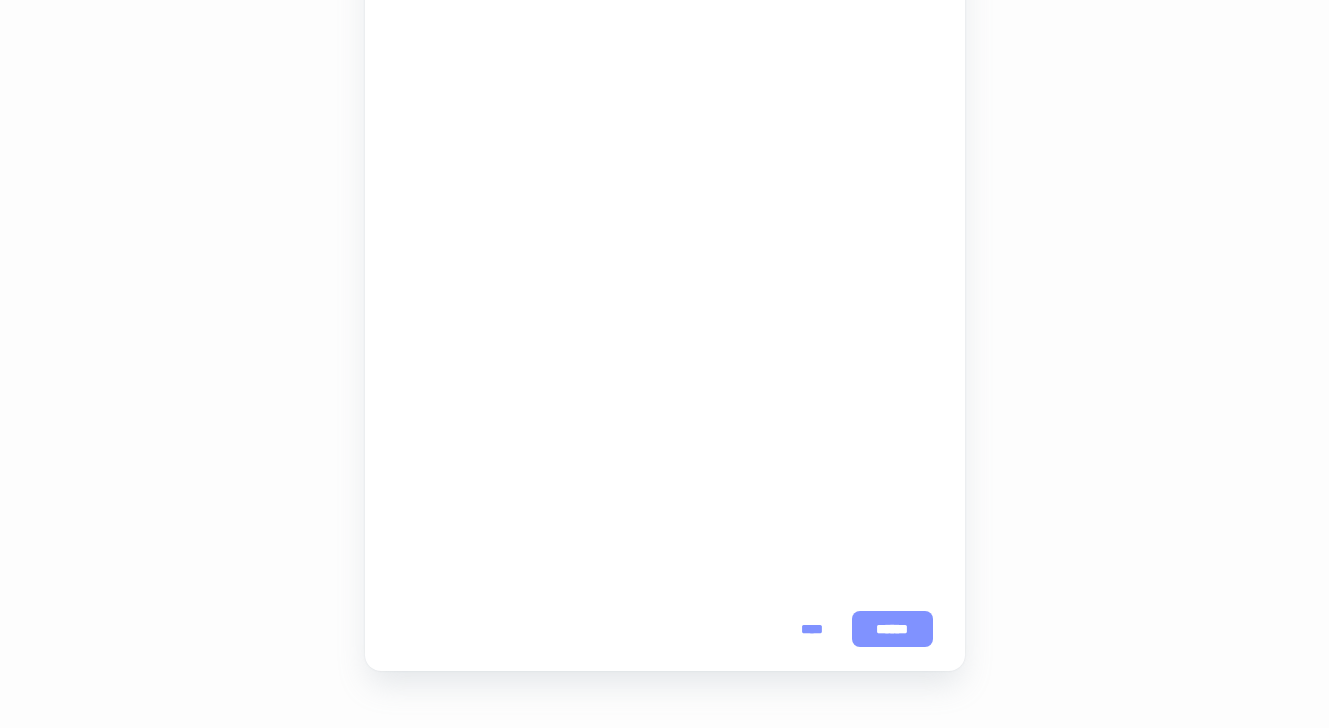 click on "******" at bounding box center (892, 629) 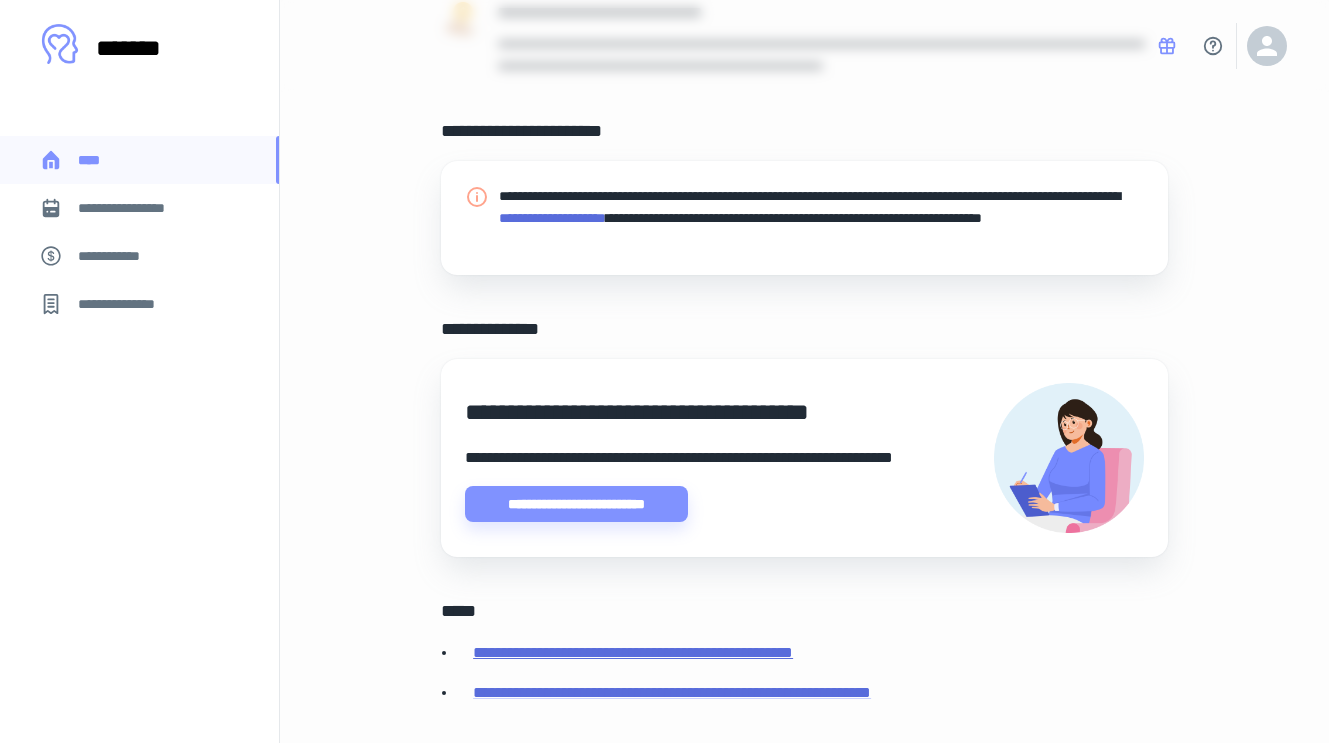 scroll, scrollTop: 358, scrollLeft: 0, axis: vertical 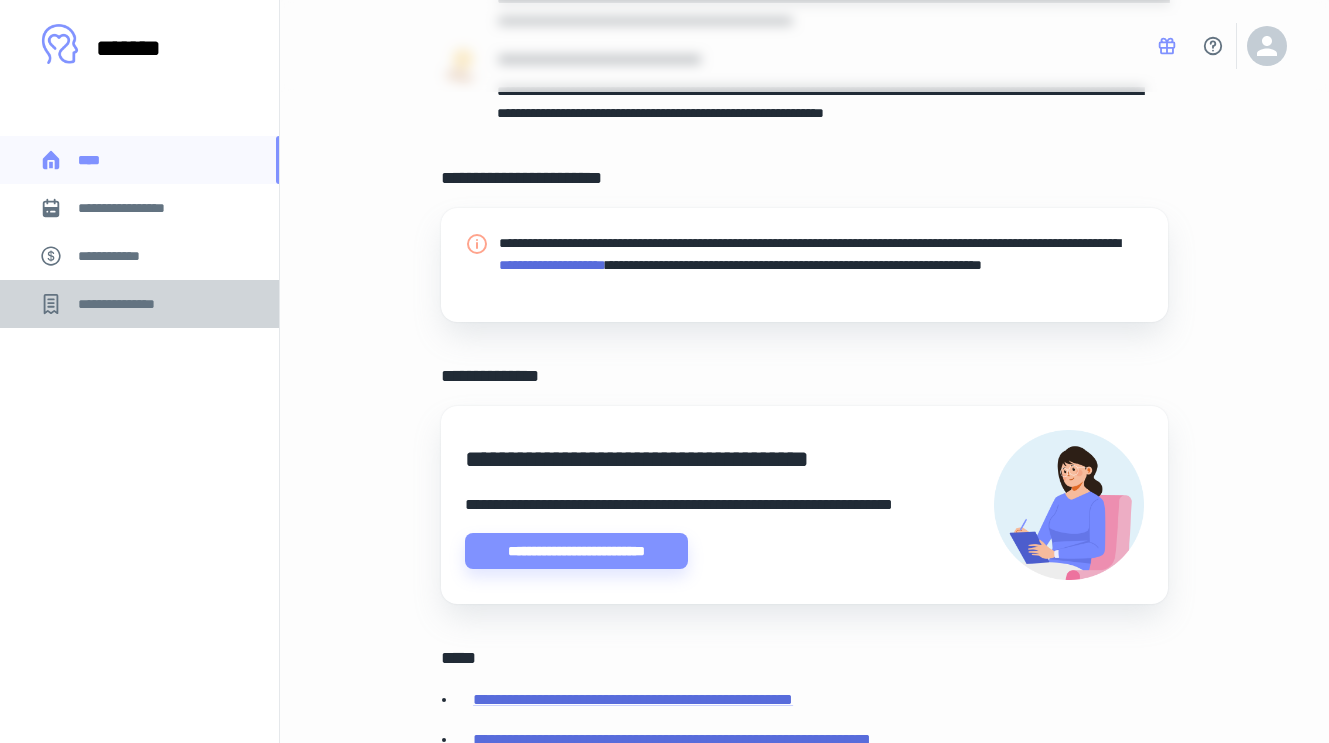 click on "**********" at bounding box center (127, 304) 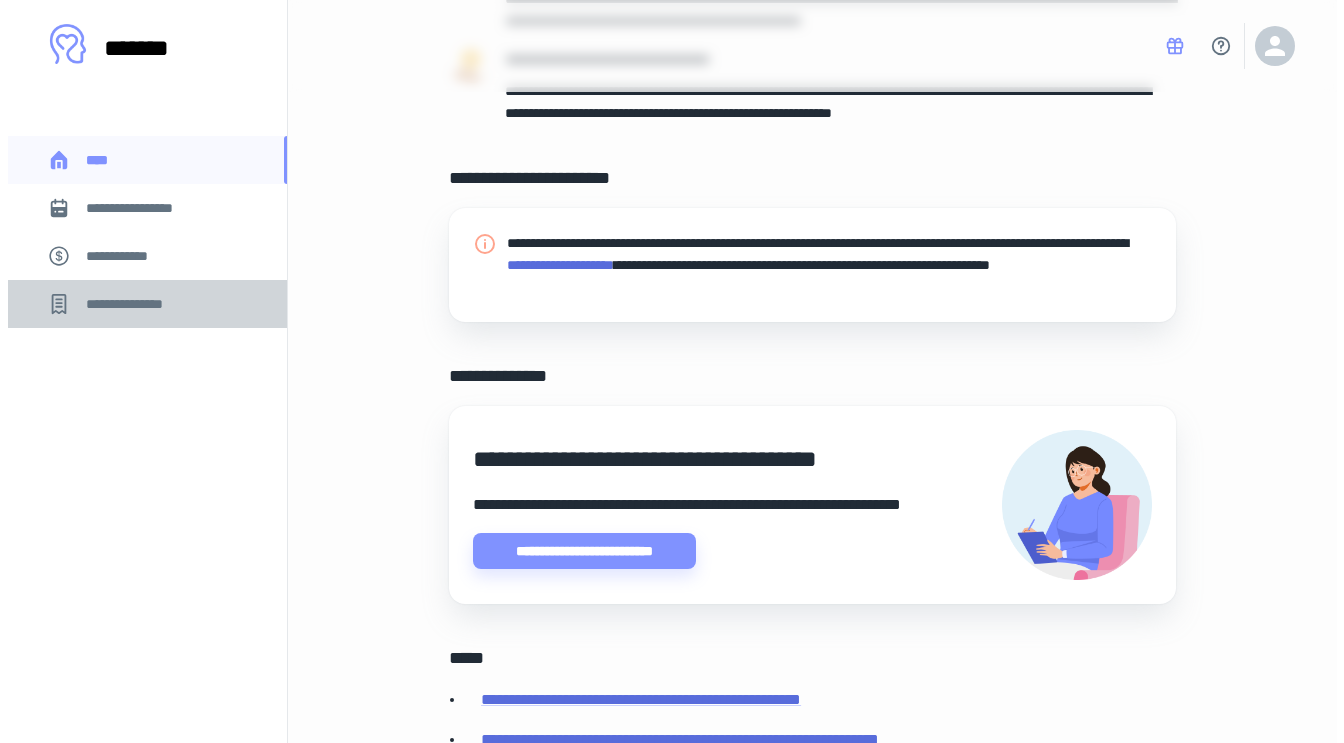 scroll, scrollTop: 0, scrollLeft: 0, axis: both 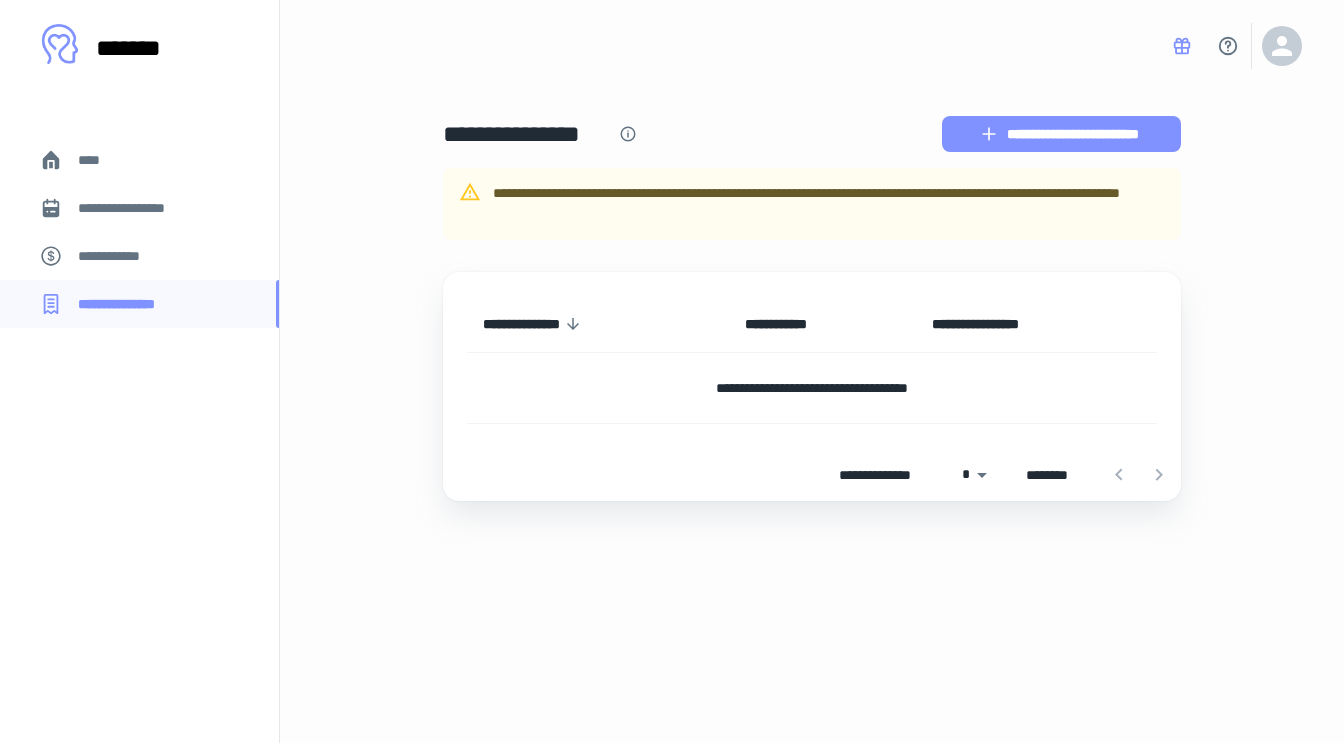 click 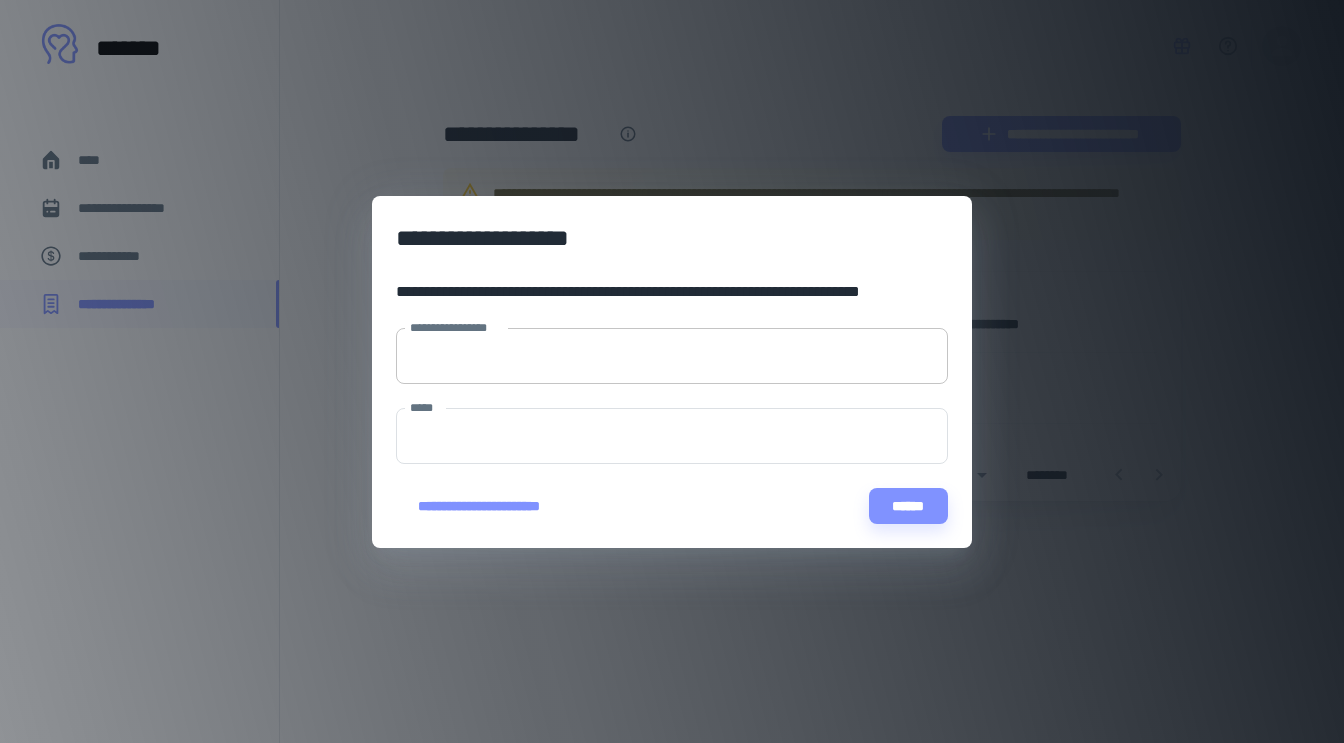 click on "**********" at bounding box center [672, 356] 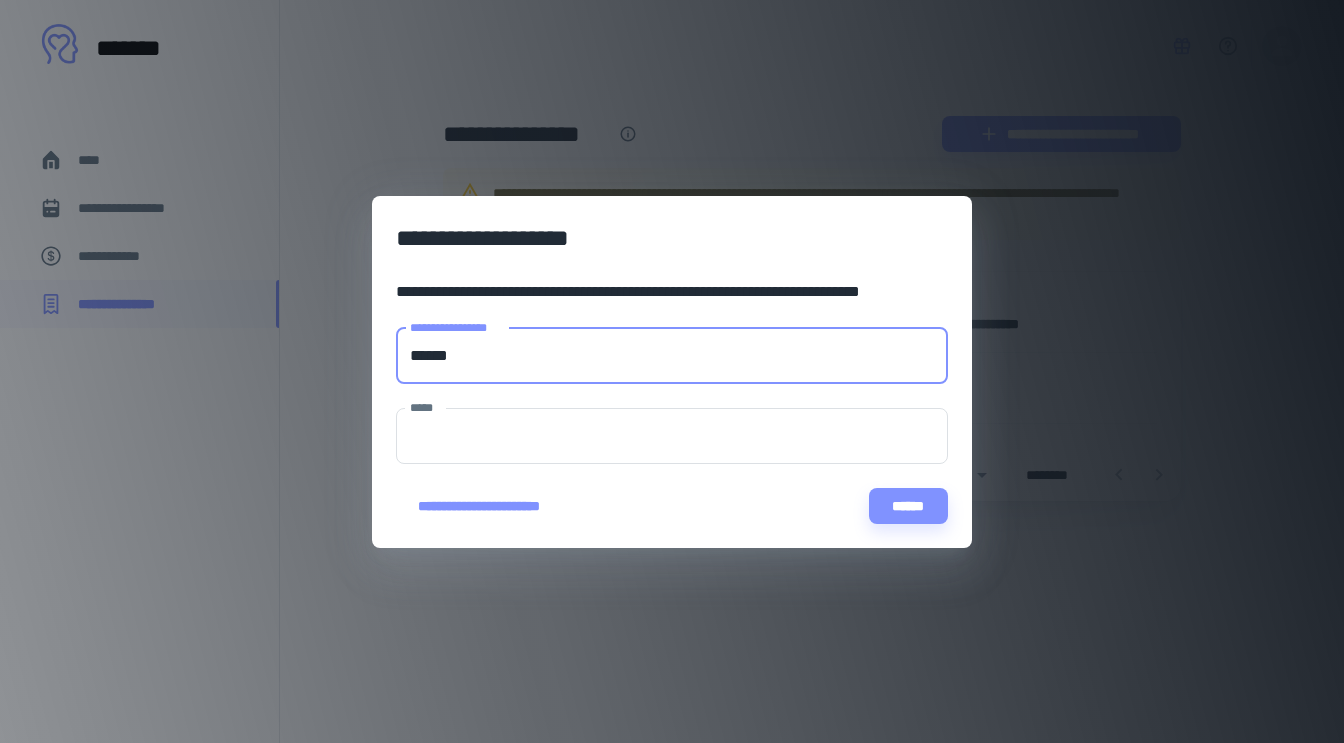 type on "*******" 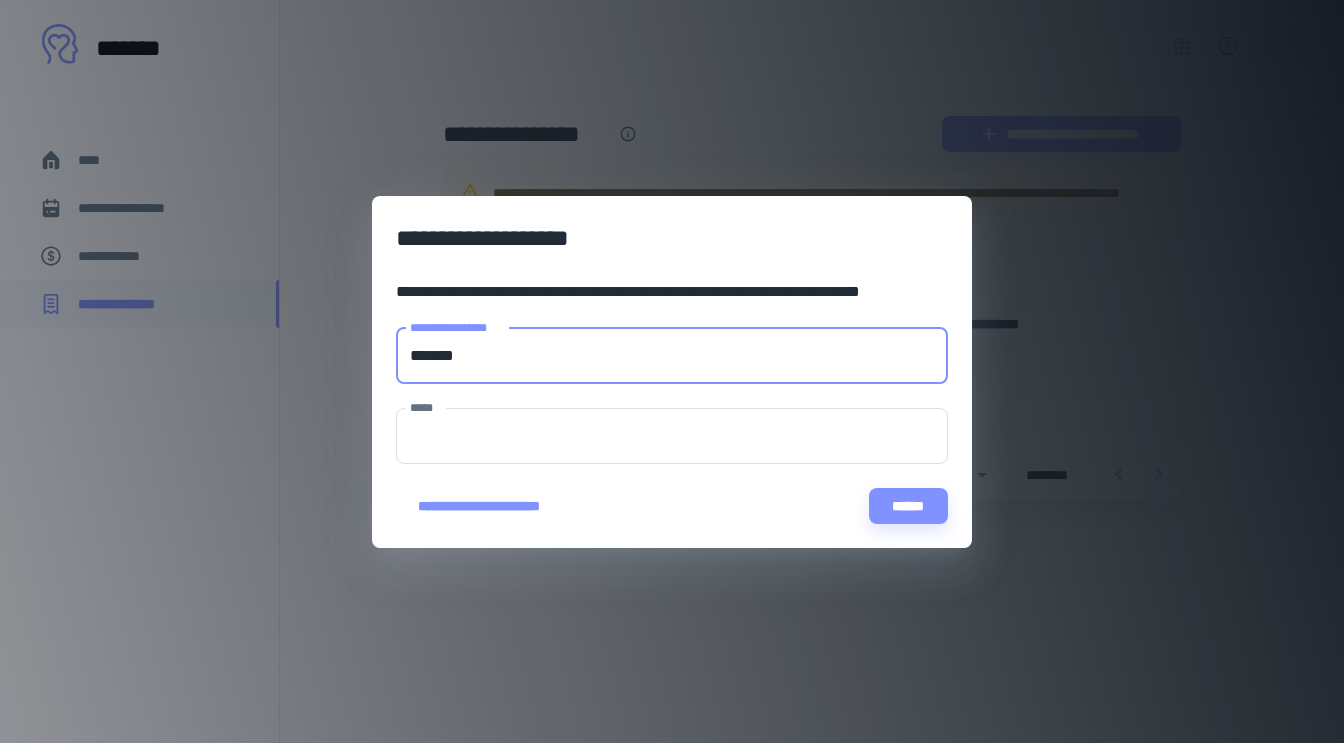 drag, startPoint x: 484, startPoint y: 359, endPoint x: 415, endPoint y: 355, distance: 69.115845 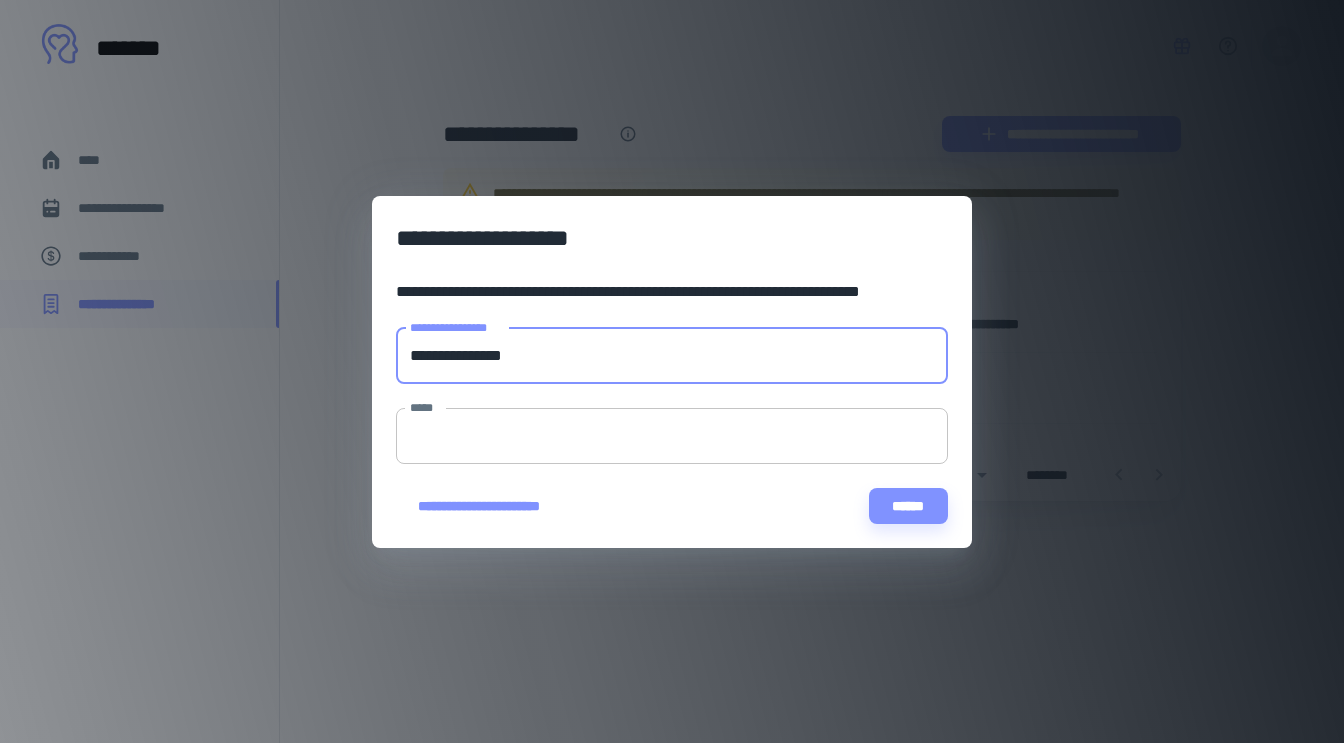 click on "*****" at bounding box center (672, 436) 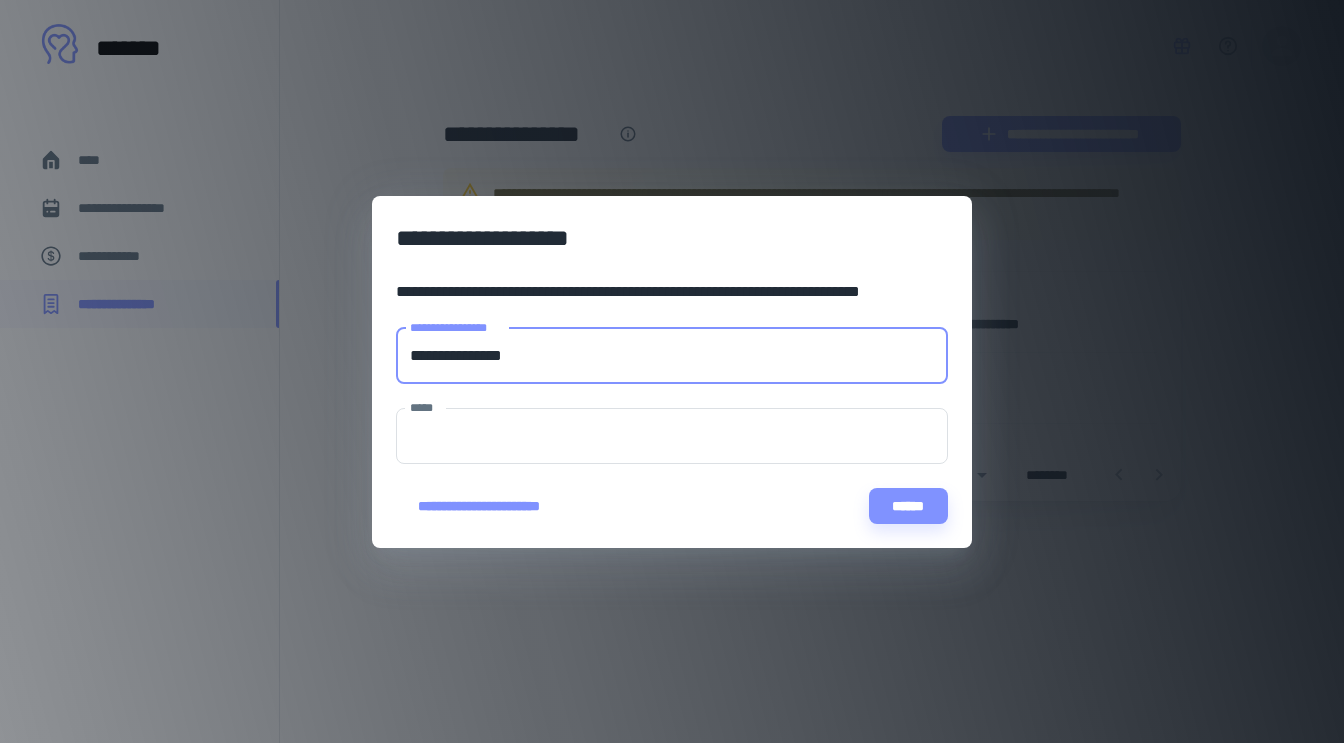 drag, startPoint x: 577, startPoint y: 351, endPoint x: 380, endPoint y: 351, distance: 197 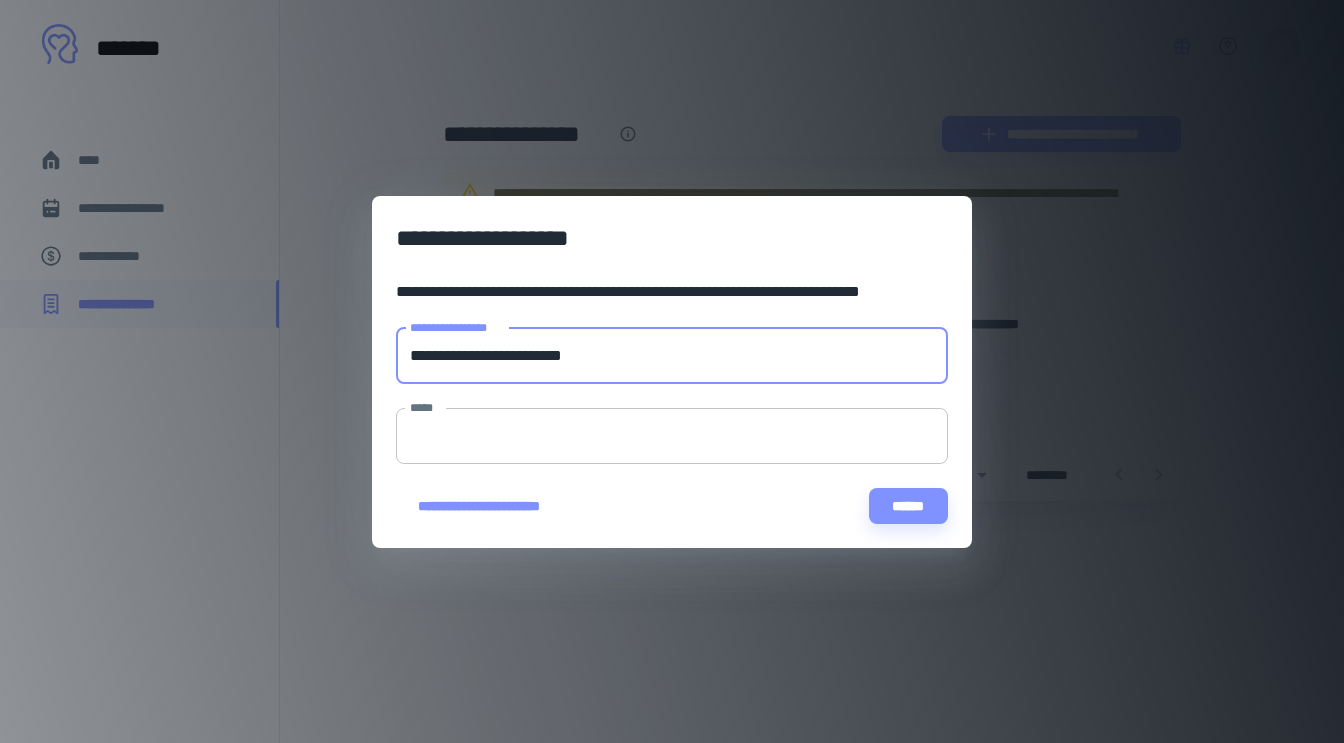 type on "**********" 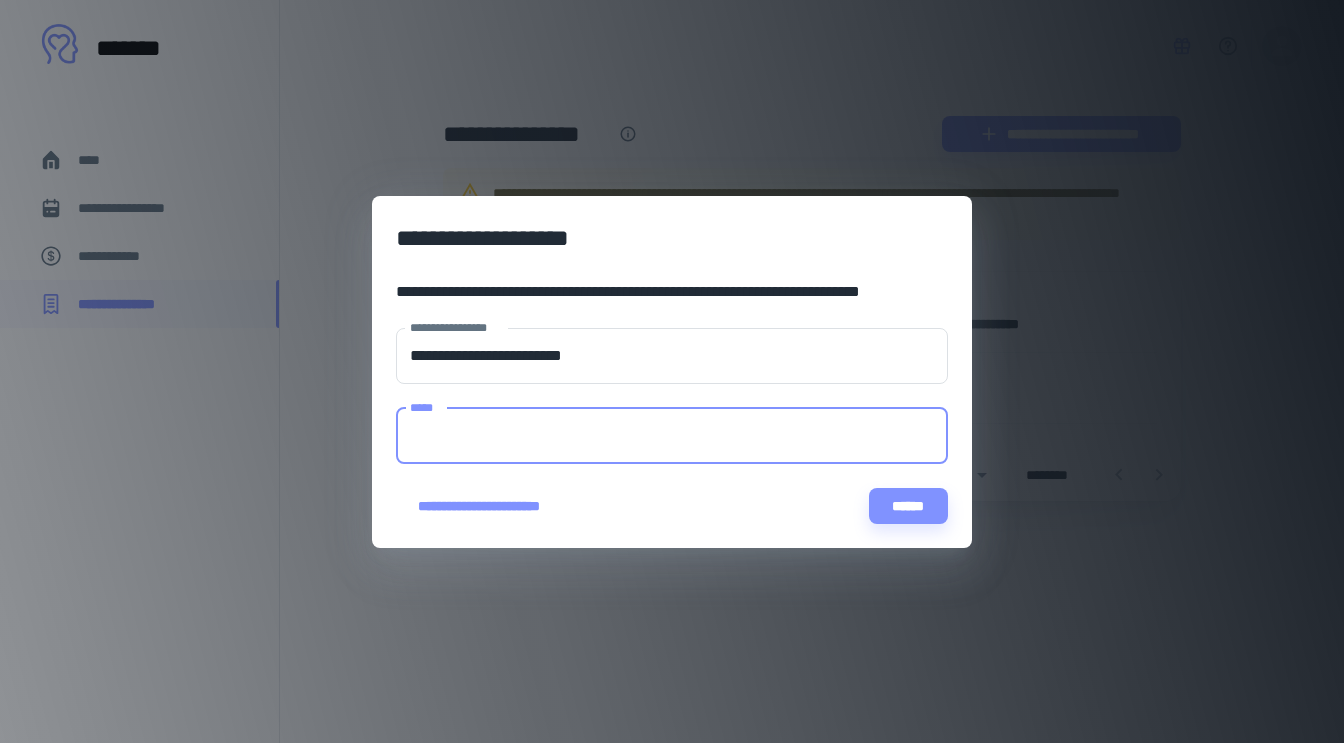 click on "*****" at bounding box center [672, 436] 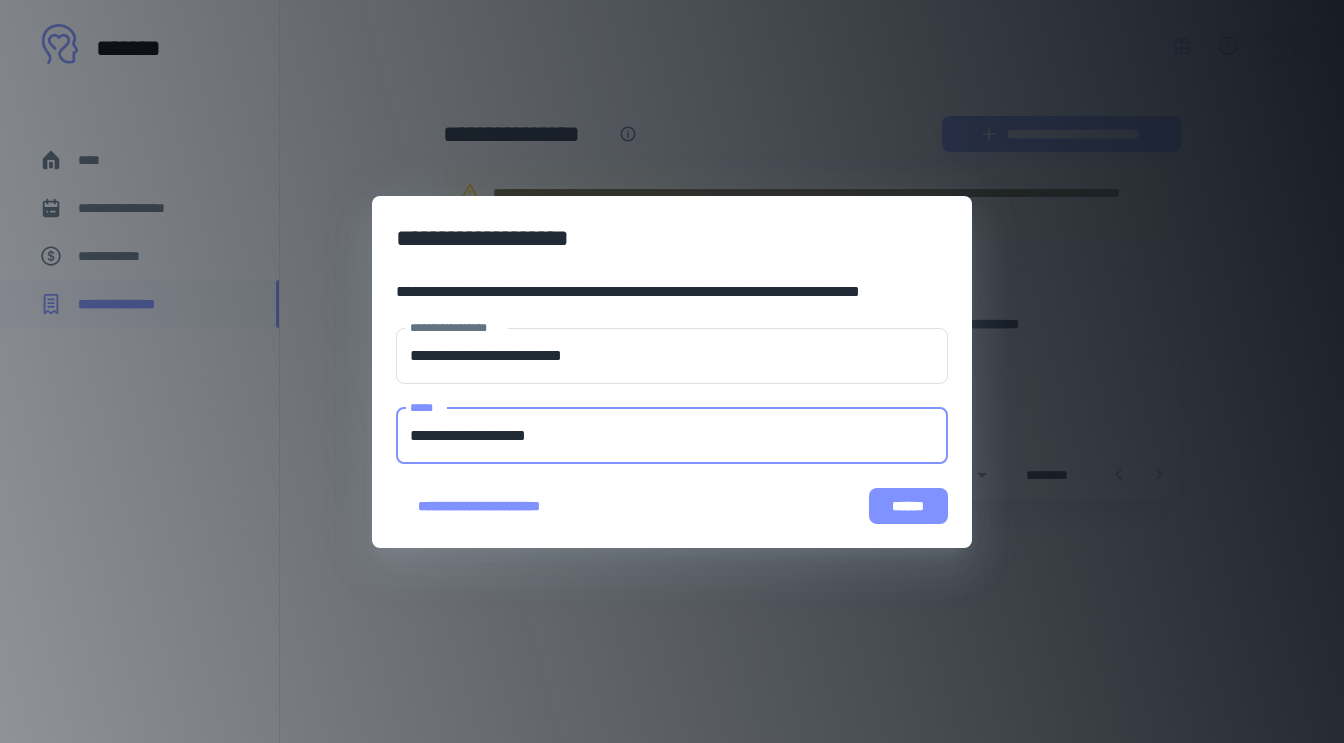 type on "**********" 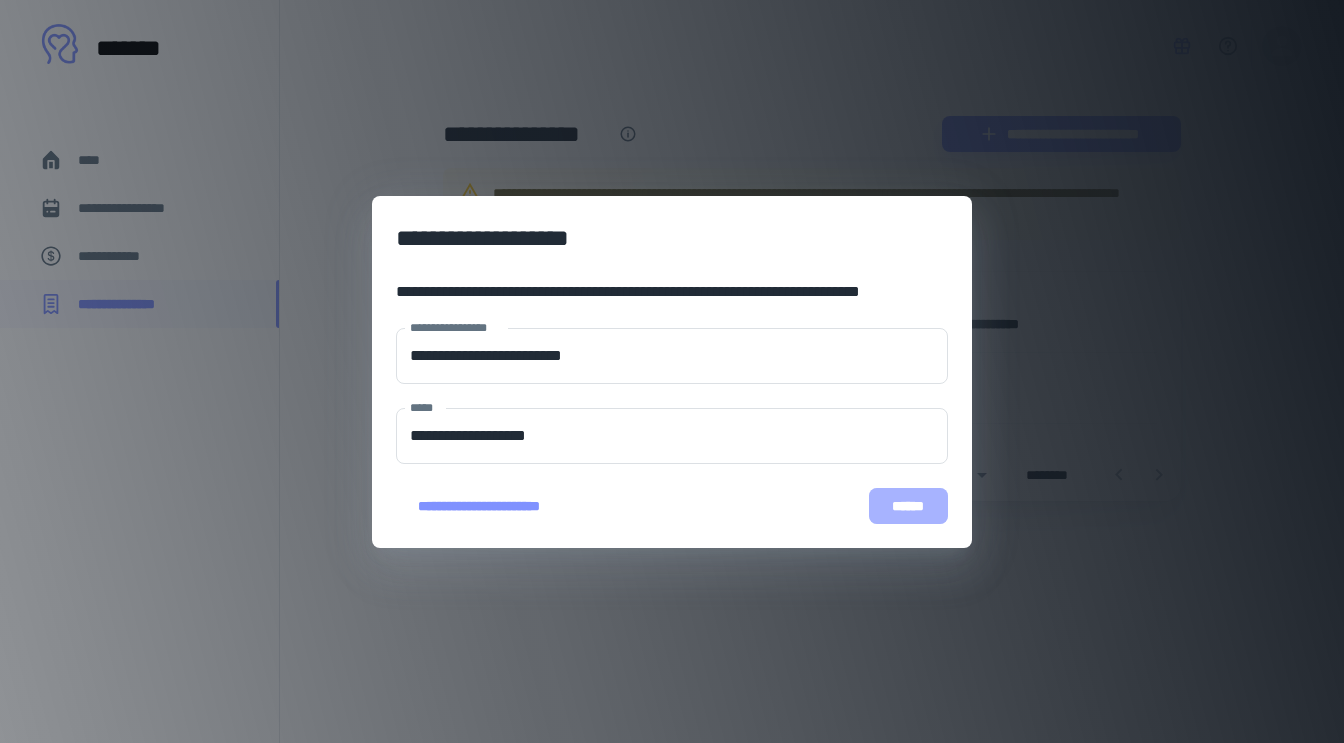 click on "******" at bounding box center [908, 506] 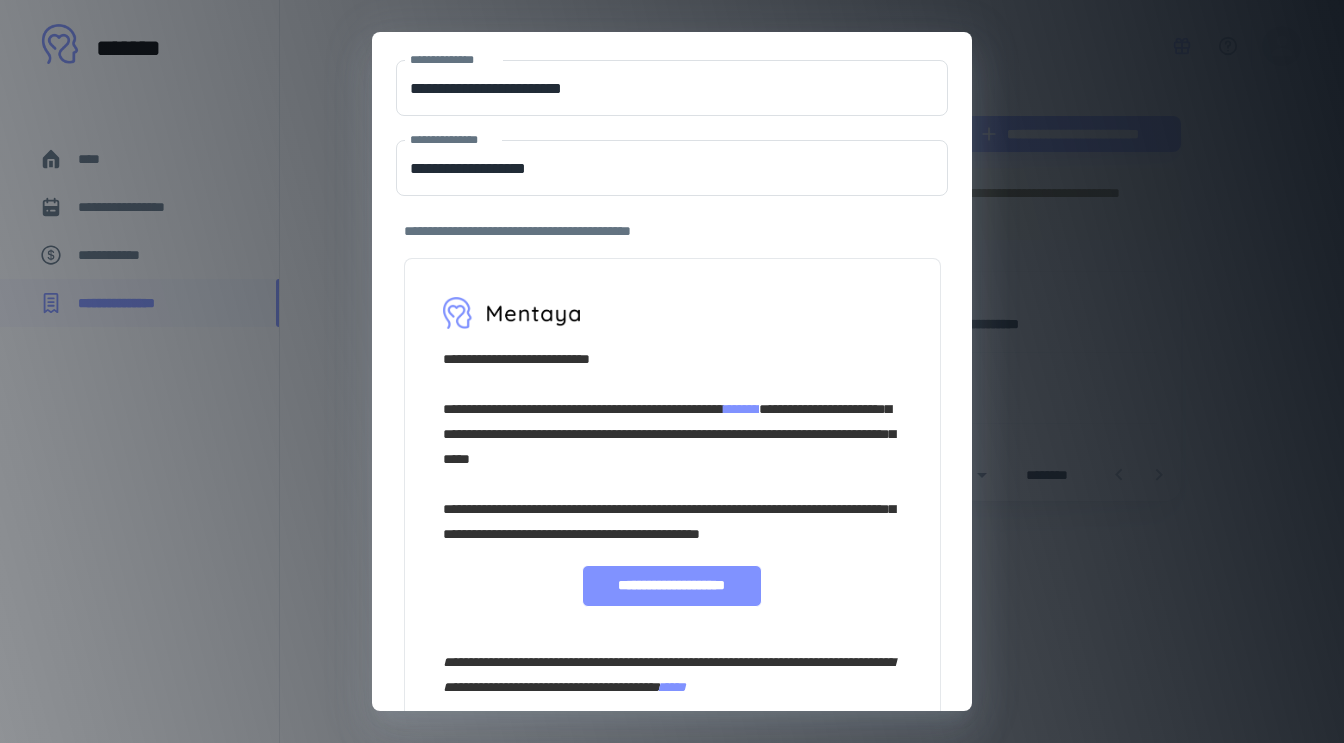 scroll, scrollTop: 0, scrollLeft: 0, axis: both 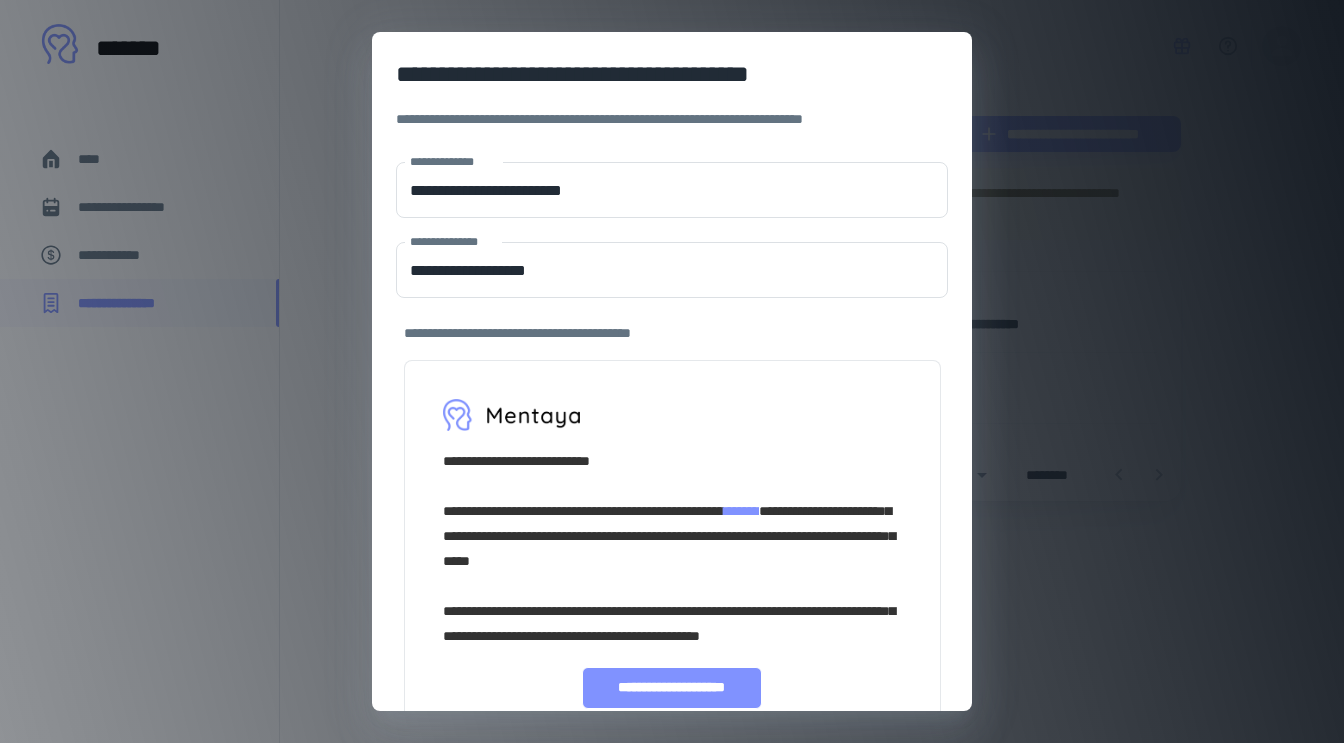 click on "**********" at bounding box center (672, 371) 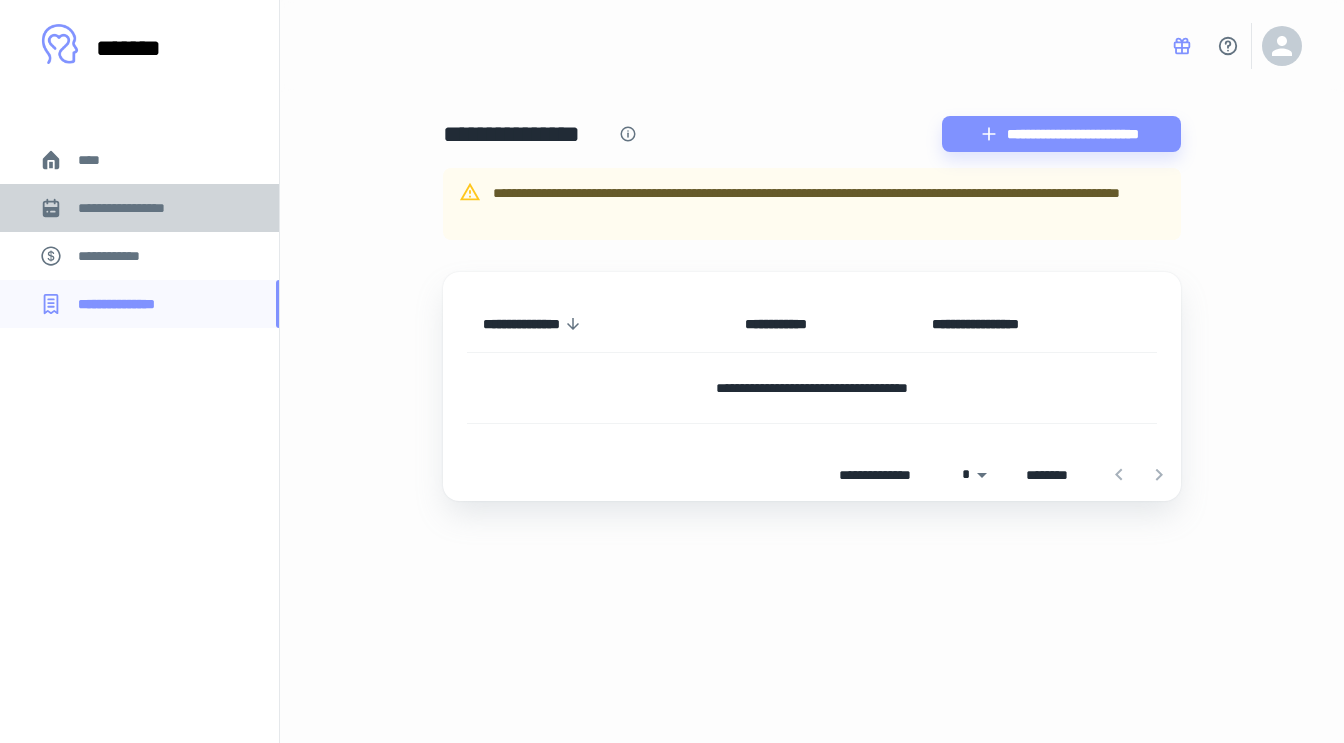 click on "**********" at bounding box center [136, 208] 